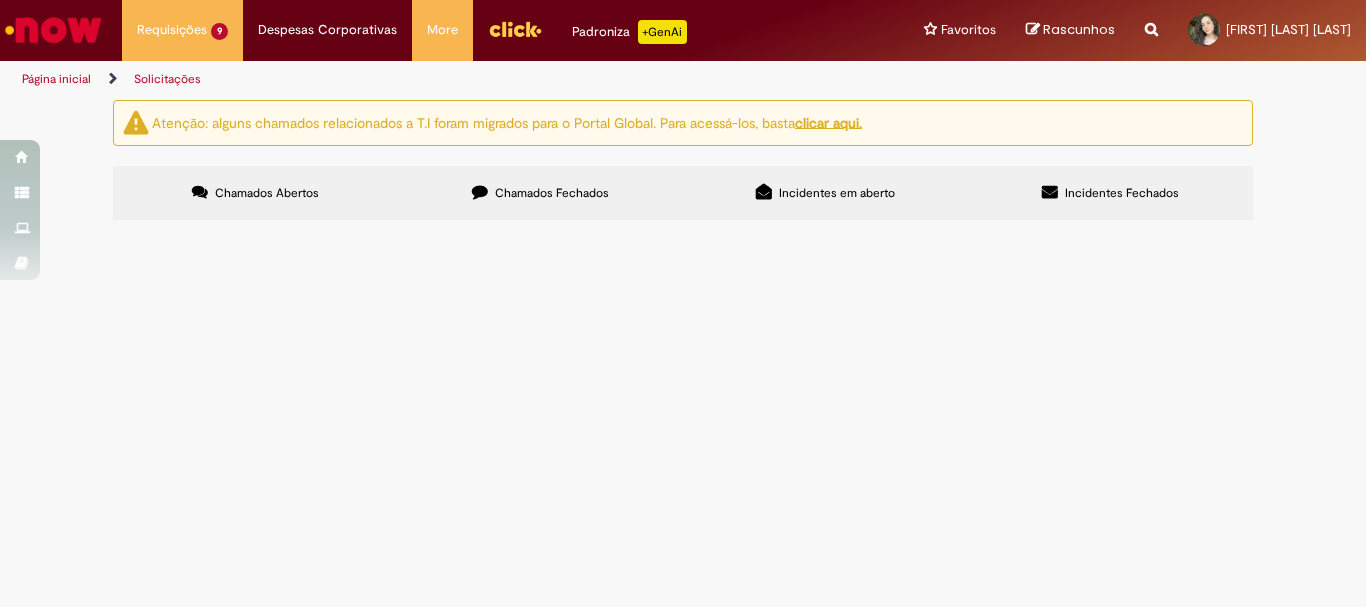 scroll, scrollTop: 0, scrollLeft: 0, axis: both 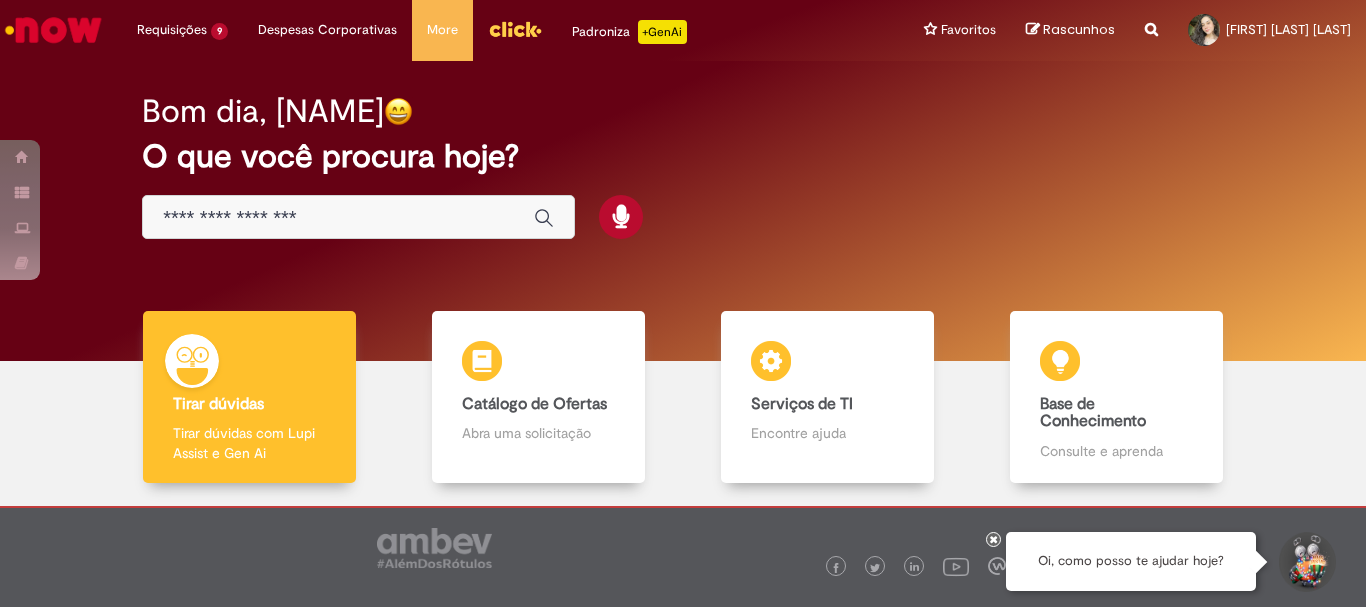drag, startPoint x: 377, startPoint y: 189, endPoint x: 366, endPoint y: 191, distance: 11.18034 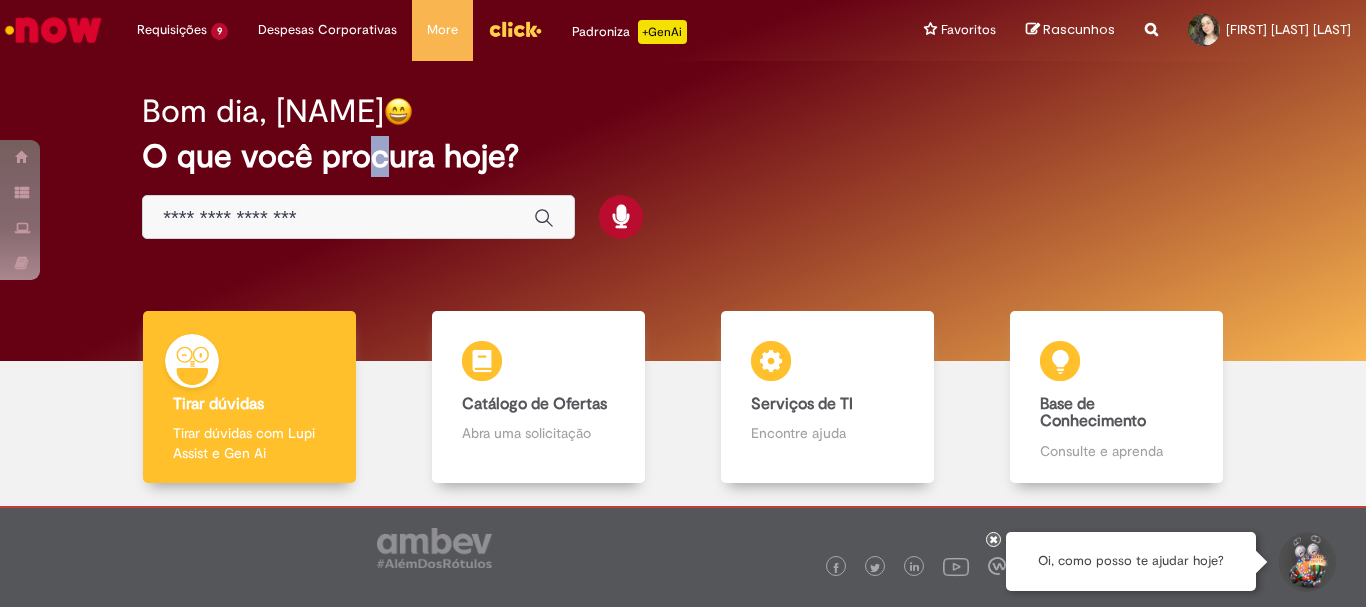click at bounding box center (358, 217) 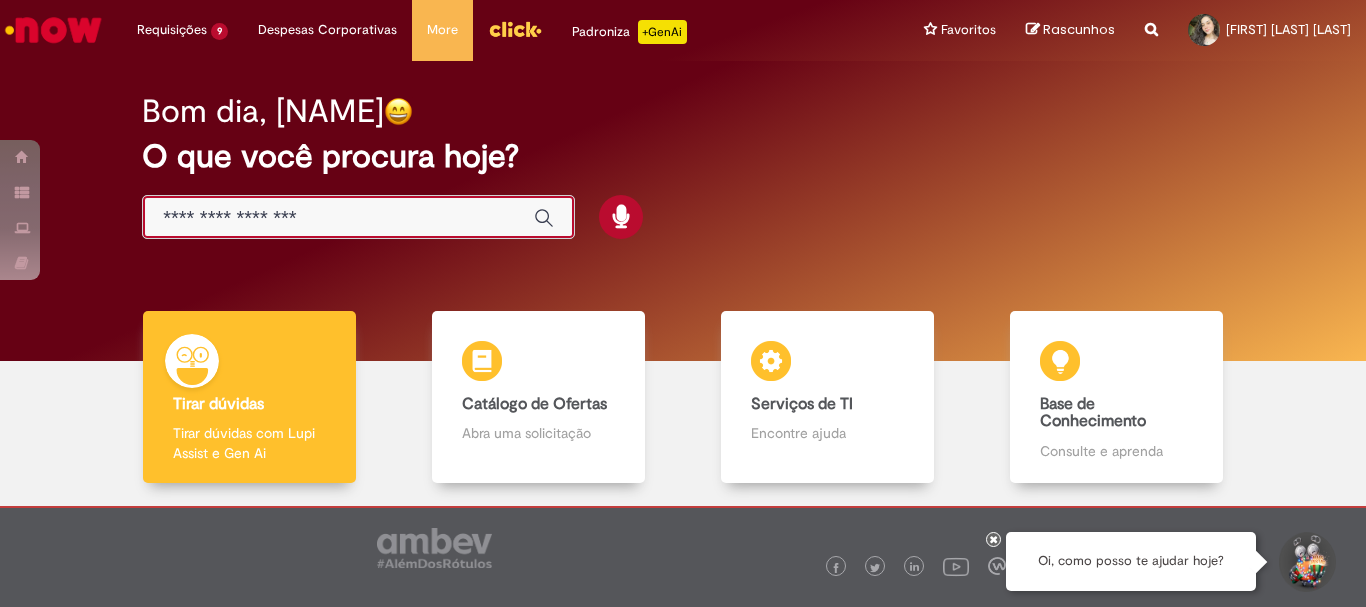 click at bounding box center (338, 218) 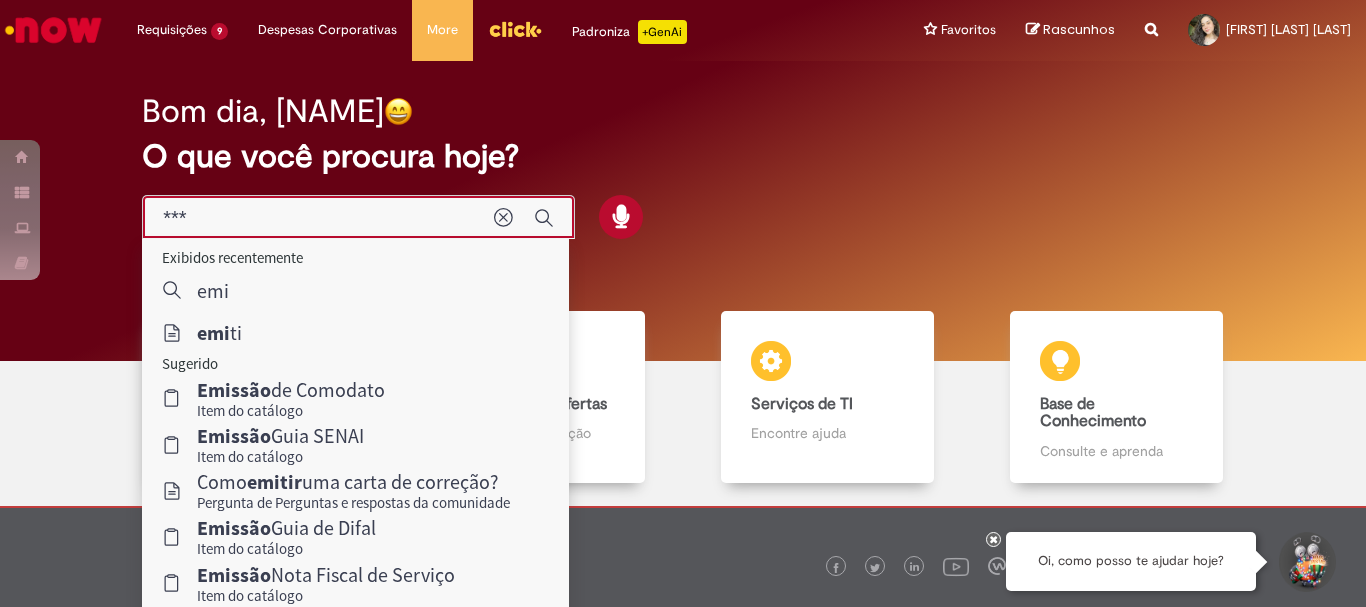 type on "****" 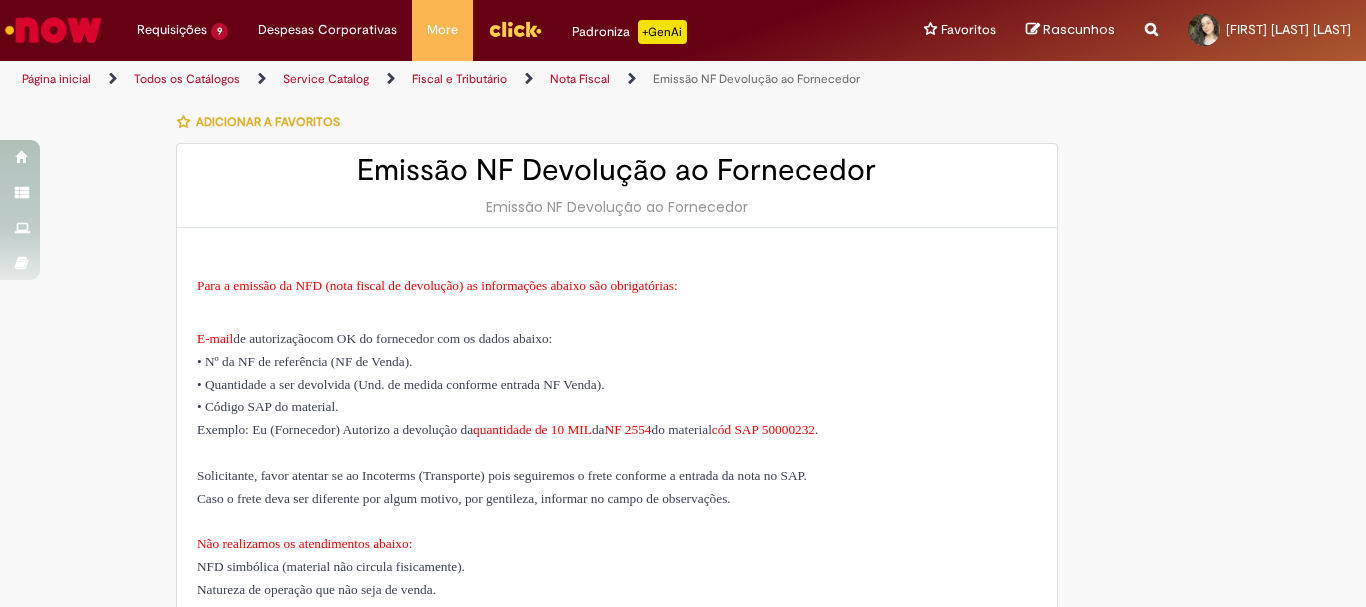 type on "********" 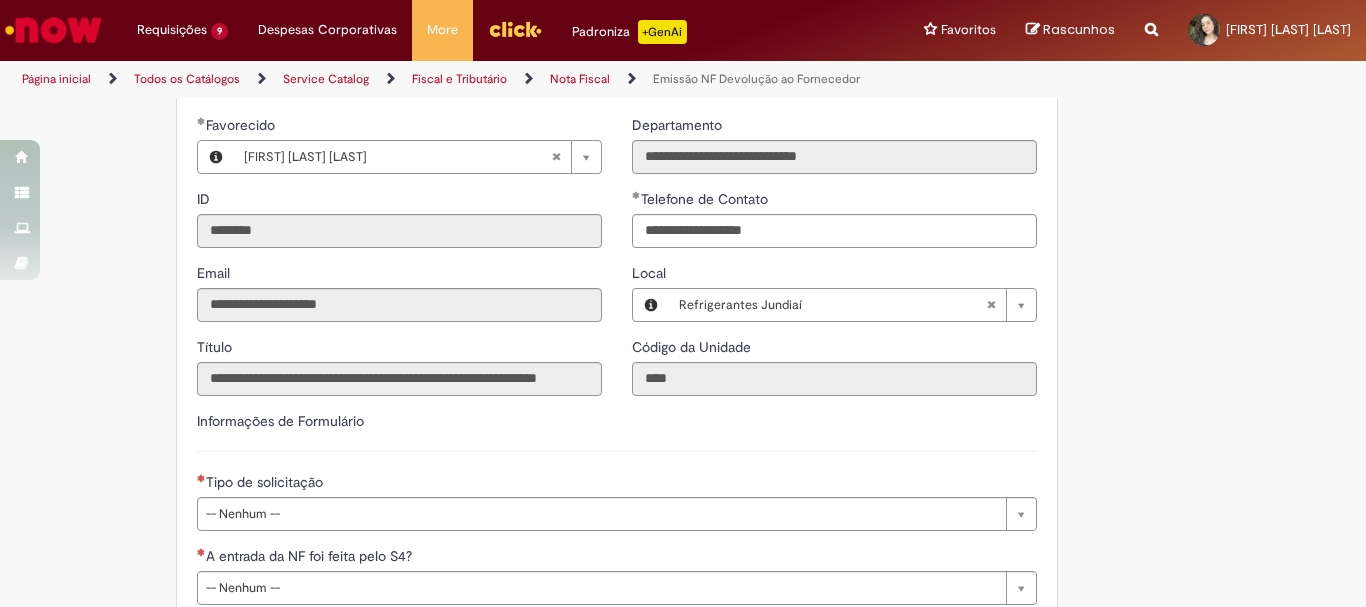 scroll, scrollTop: 1190, scrollLeft: 0, axis: vertical 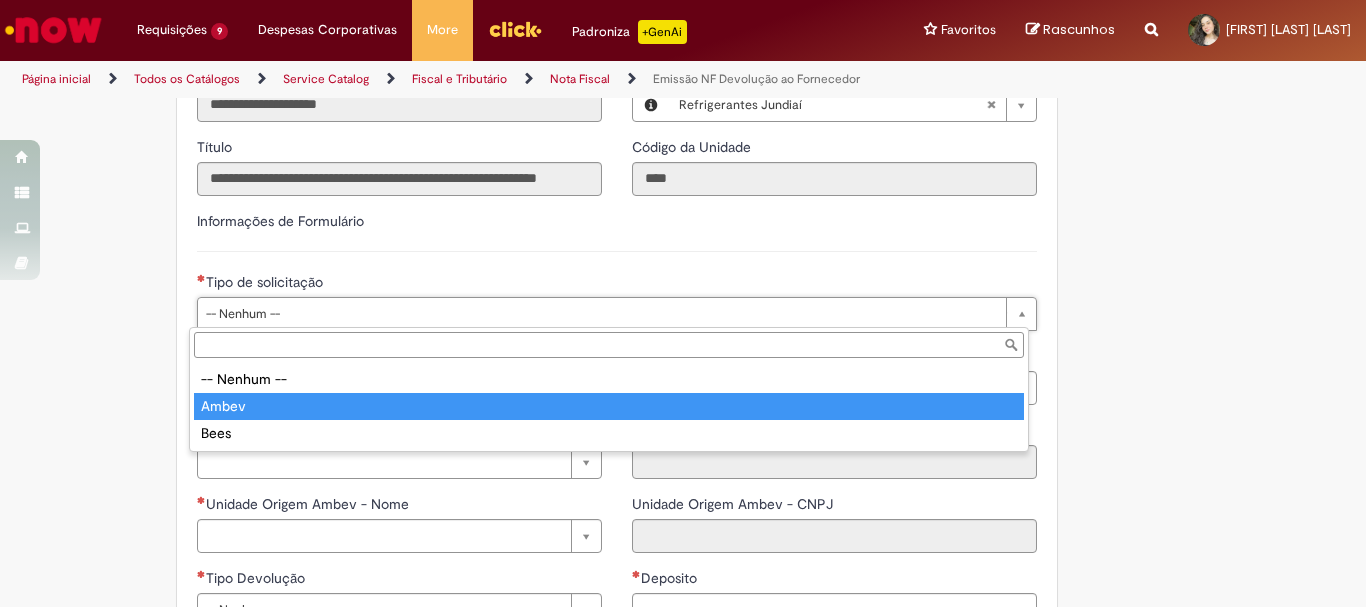 type on "*****" 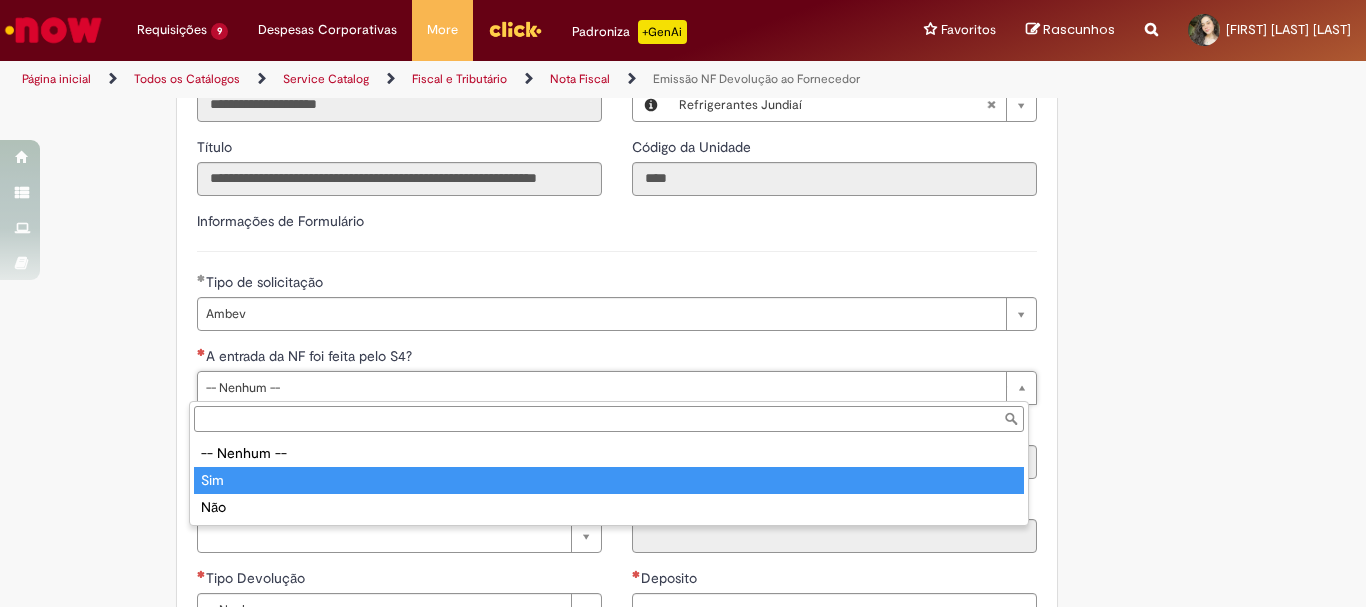 type on "***" 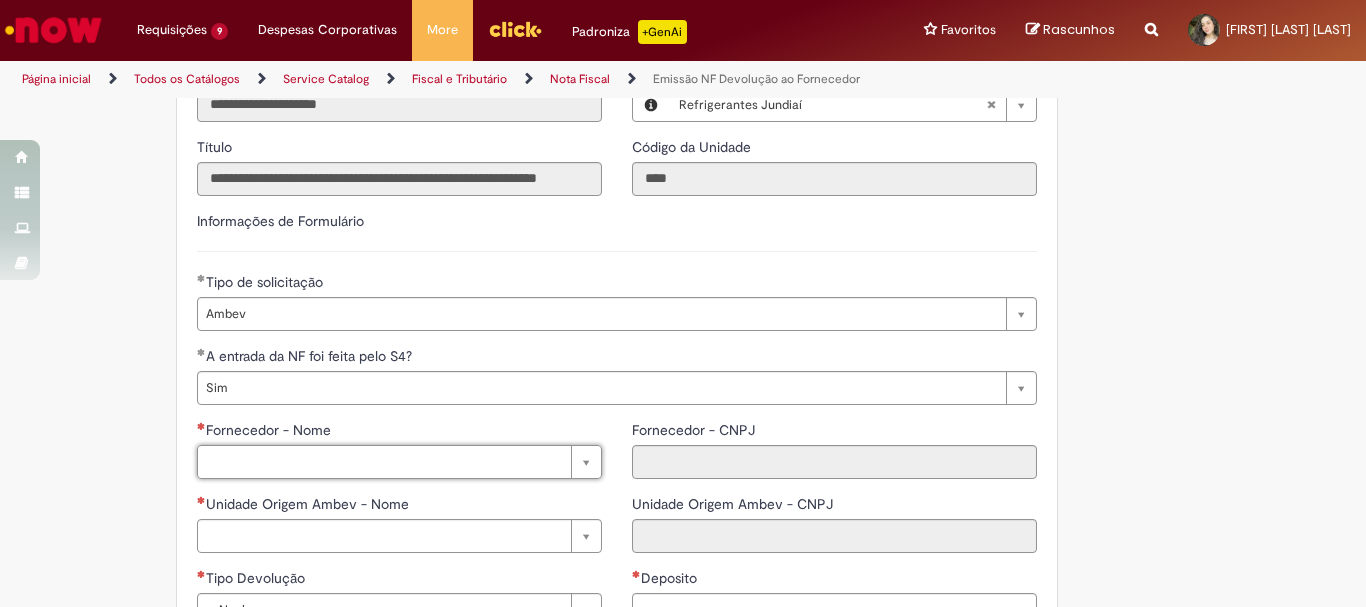 drag, startPoint x: 102, startPoint y: 567, endPoint x: 120, endPoint y: 569, distance: 18.110771 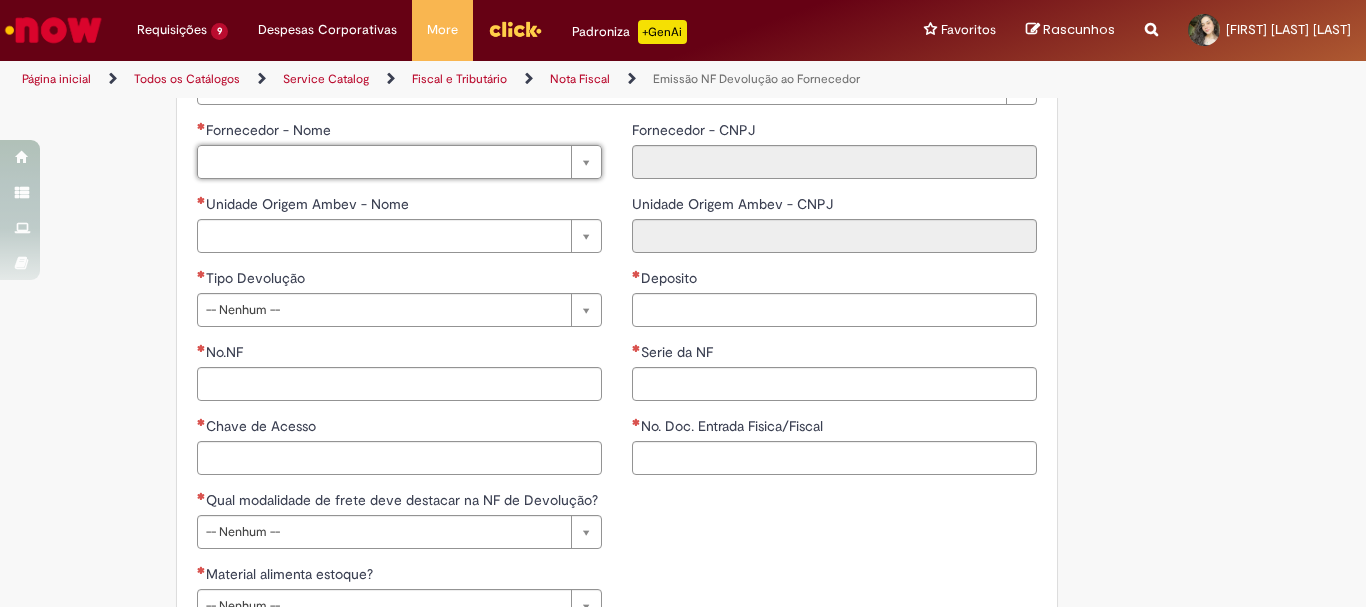 scroll, scrollTop: 1690, scrollLeft: 0, axis: vertical 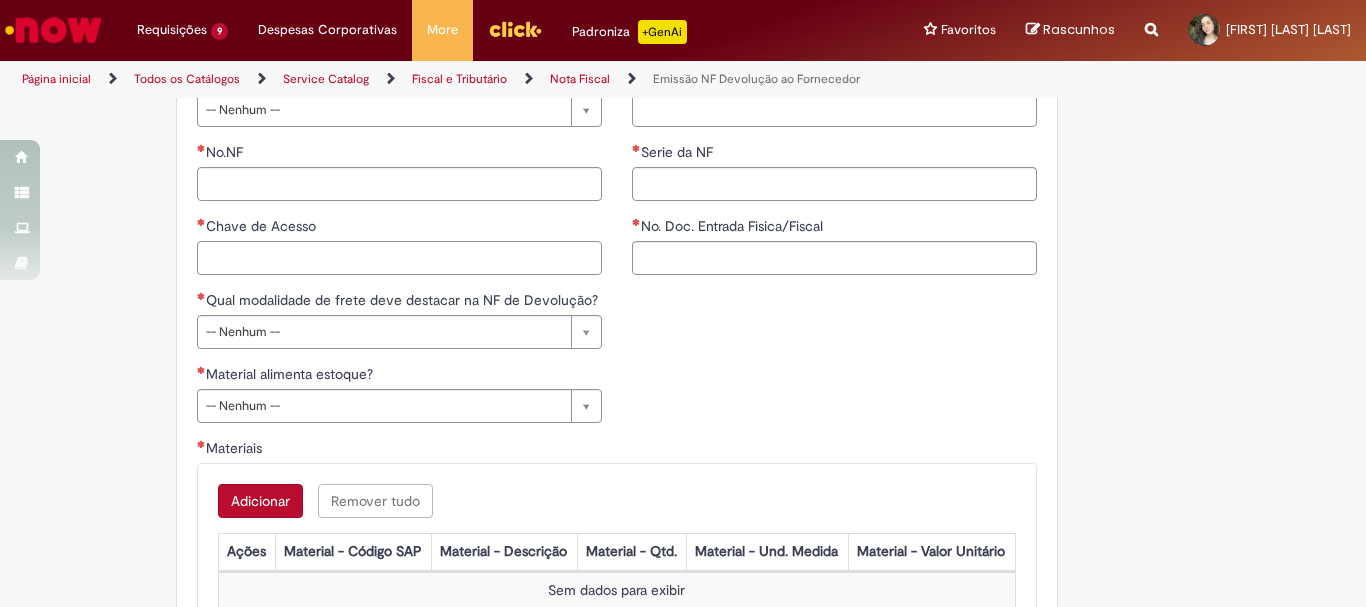 click on "Chave de Acesso" at bounding box center (399, 258) 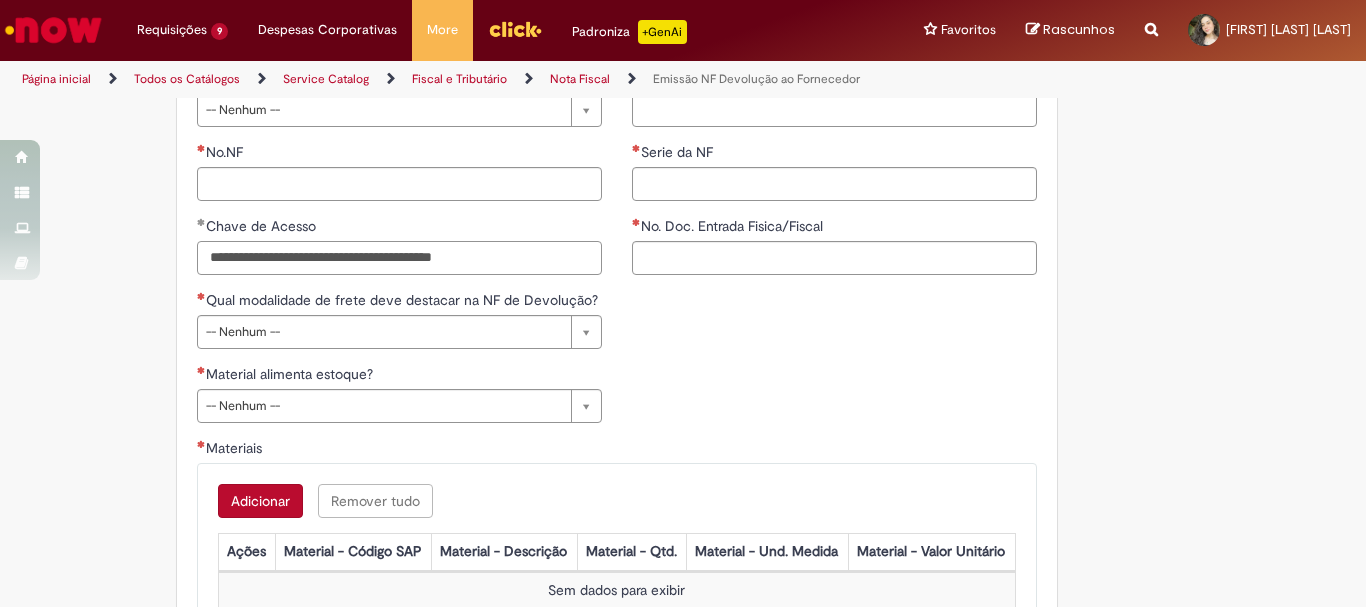 scroll, scrollTop: 1390, scrollLeft: 0, axis: vertical 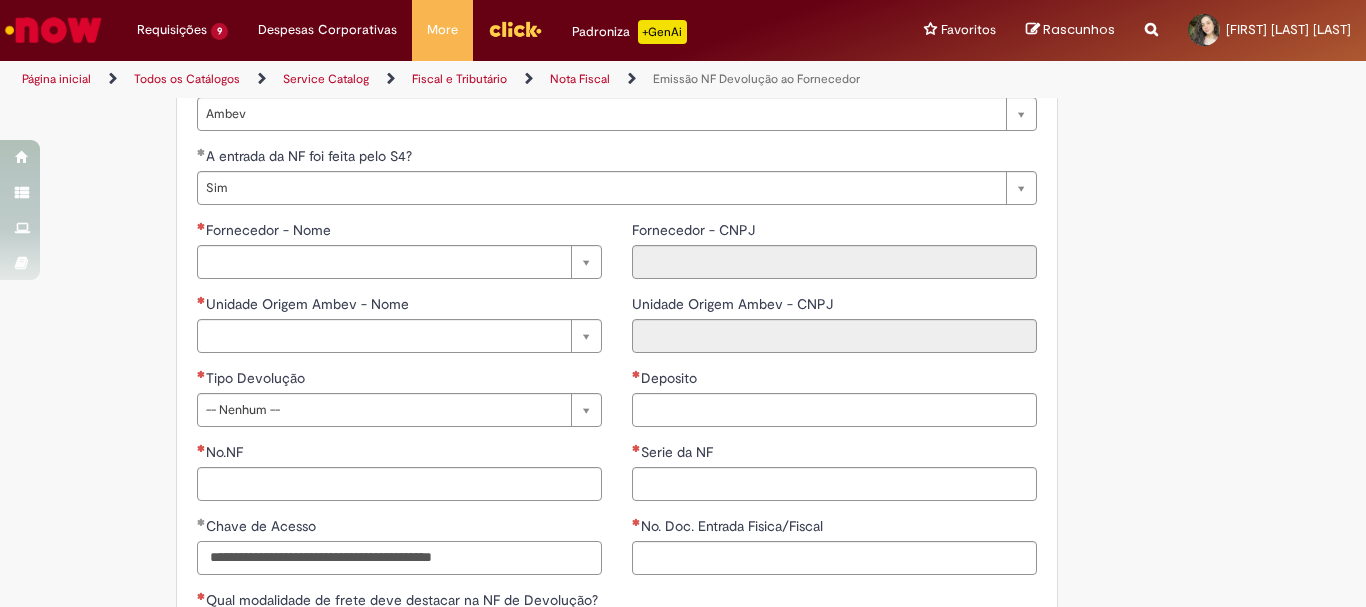 type on "**********" 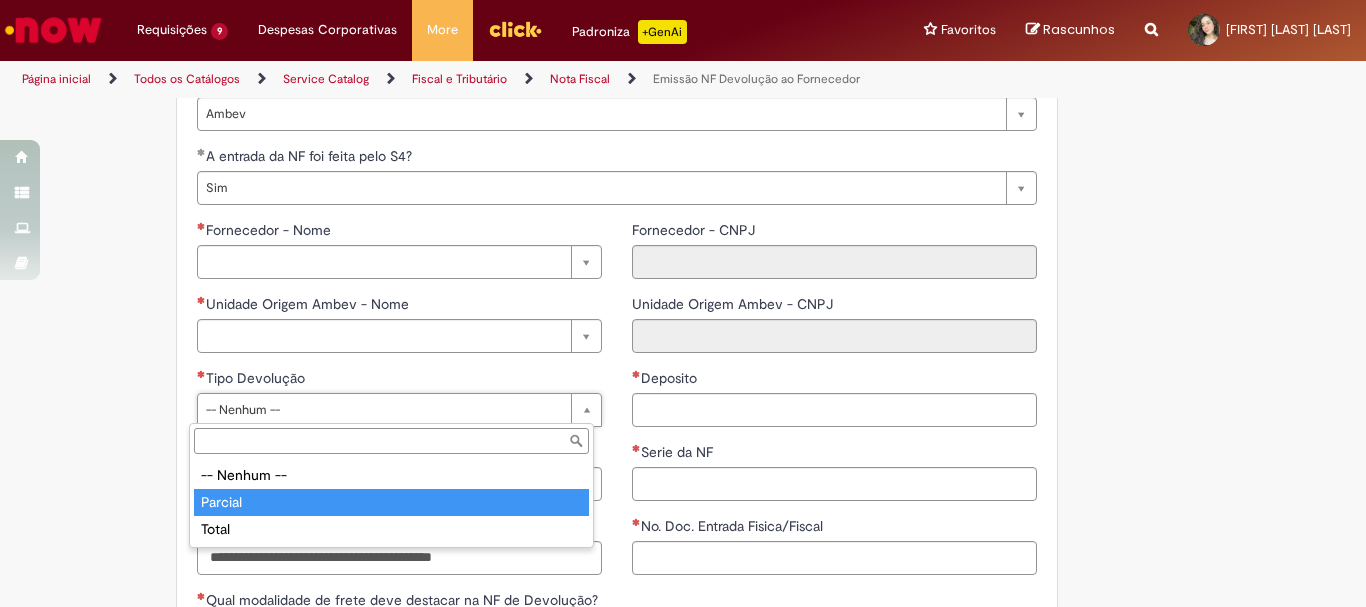 type on "*******" 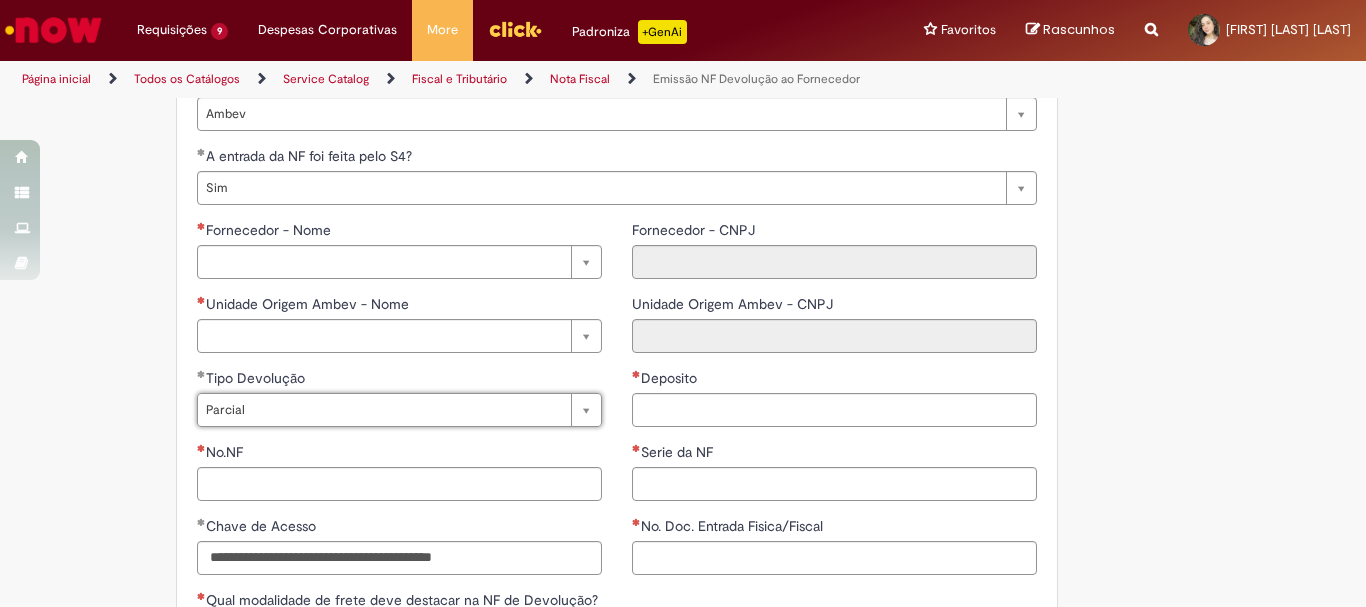scroll, scrollTop: 1590, scrollLeft: 0, axis: vertical 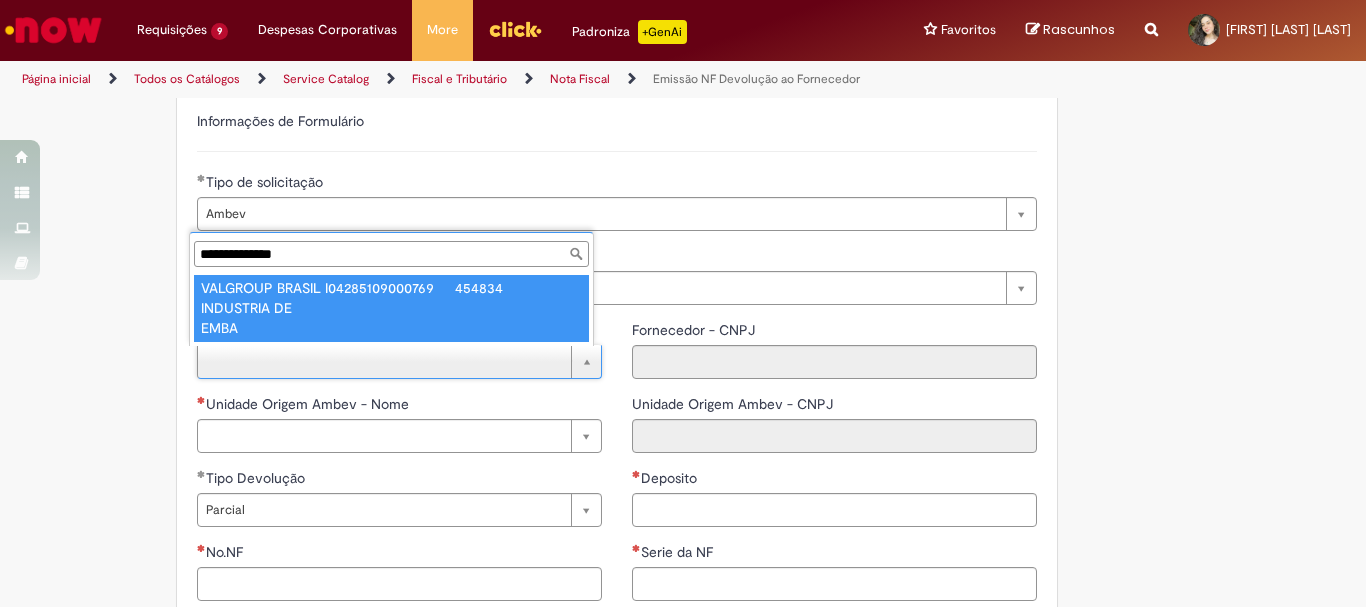type on "**********" 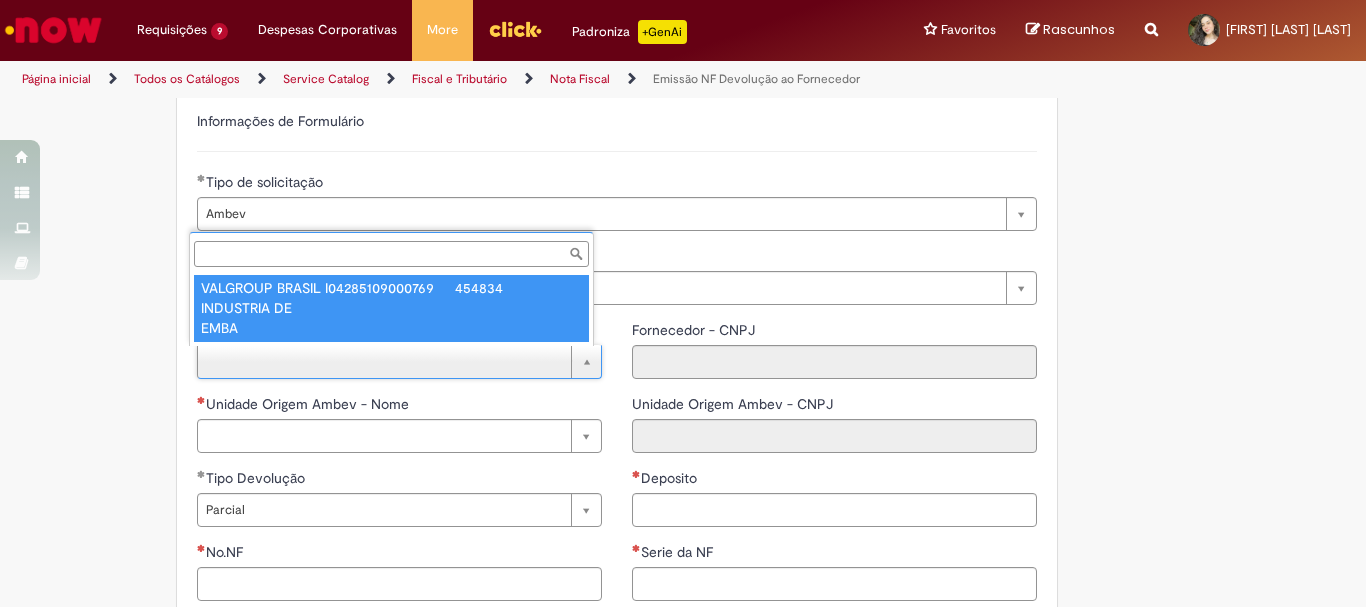 type on "**********" 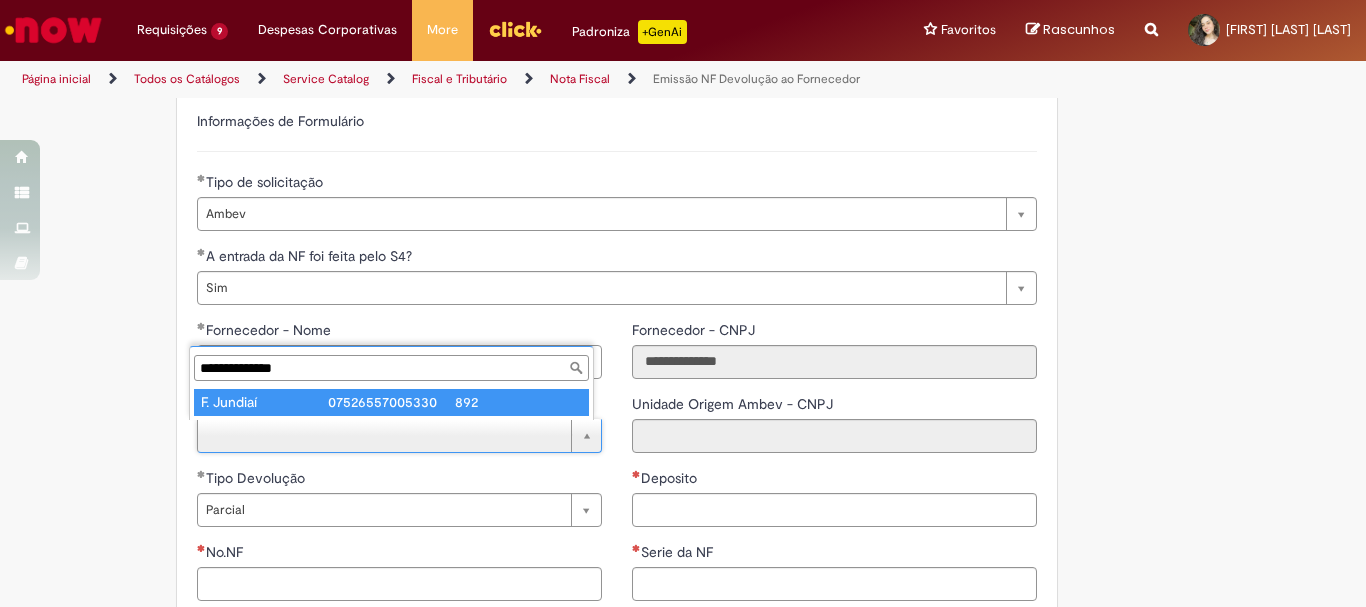type on "**********" 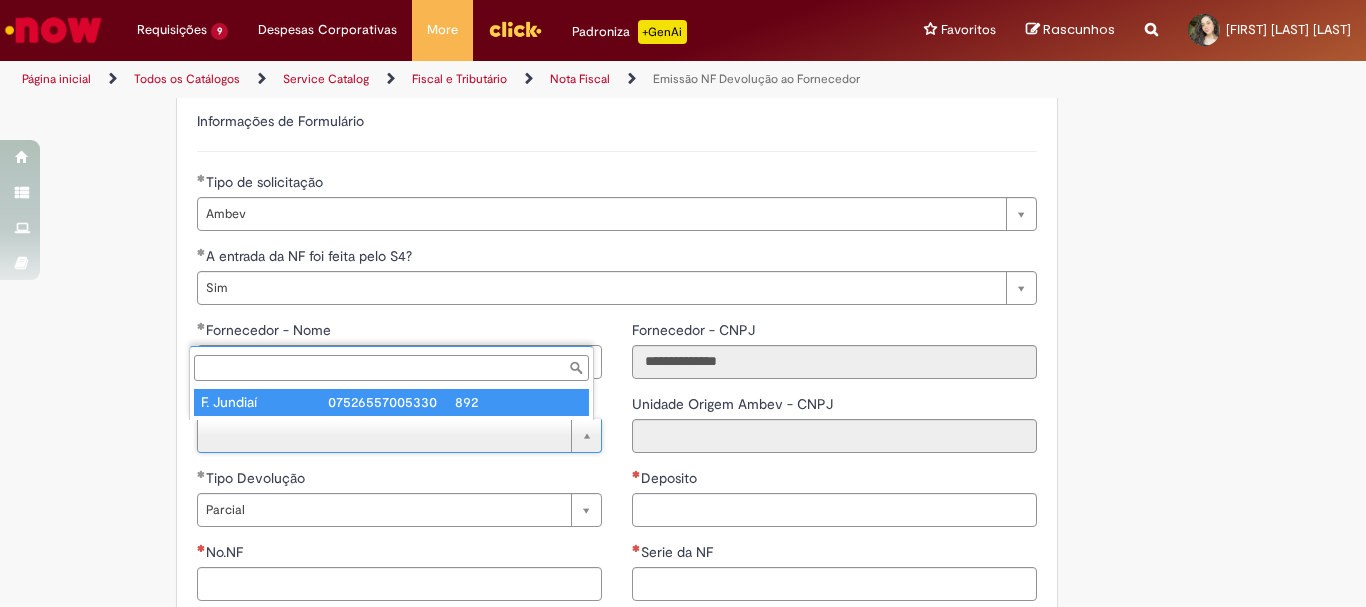 type on "**********" 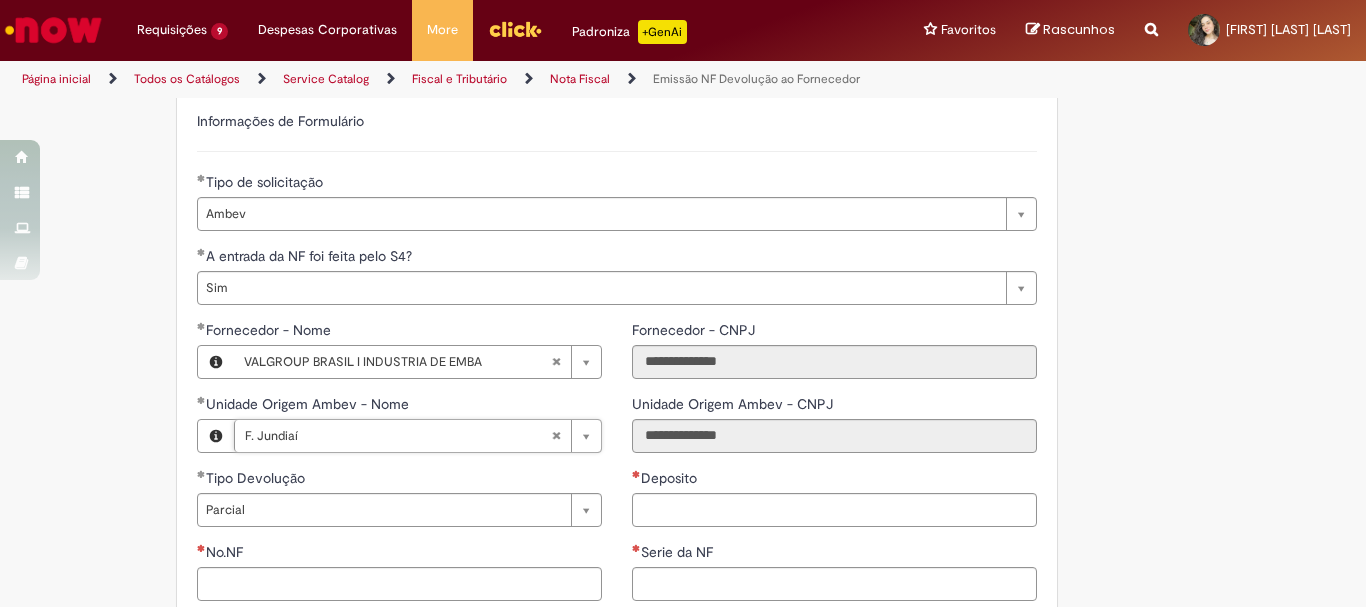 scroll, scrollTop: 1490, scrollLeft: 0, axis: vertical 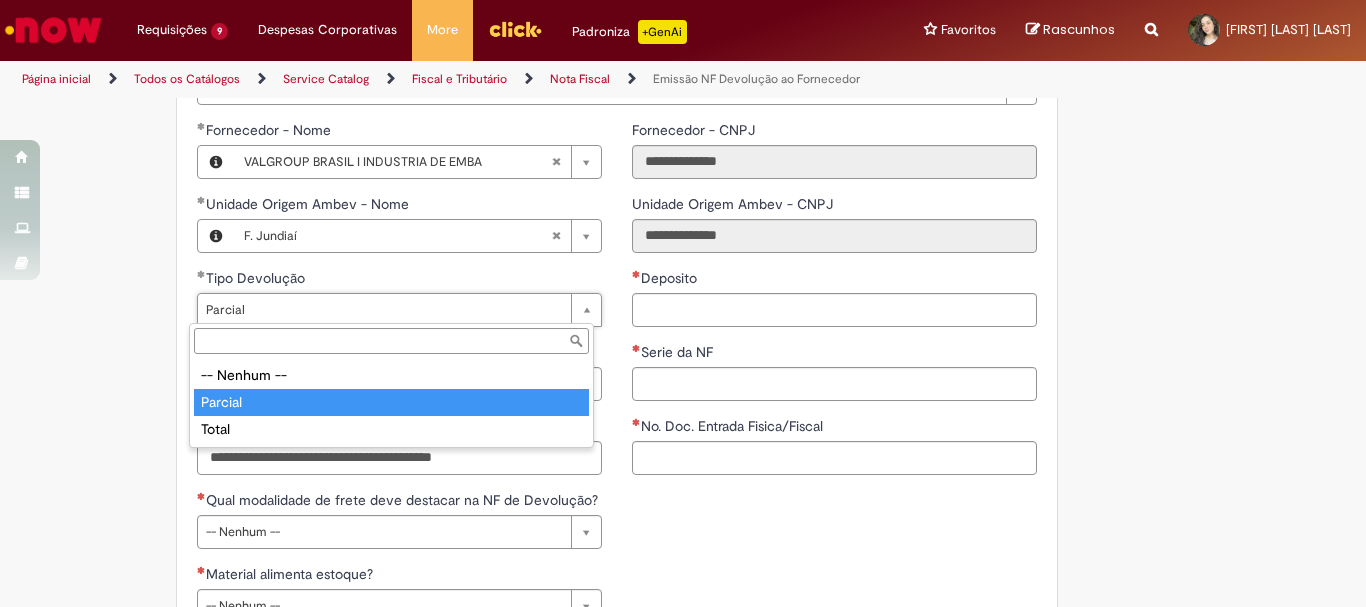type on "*******" 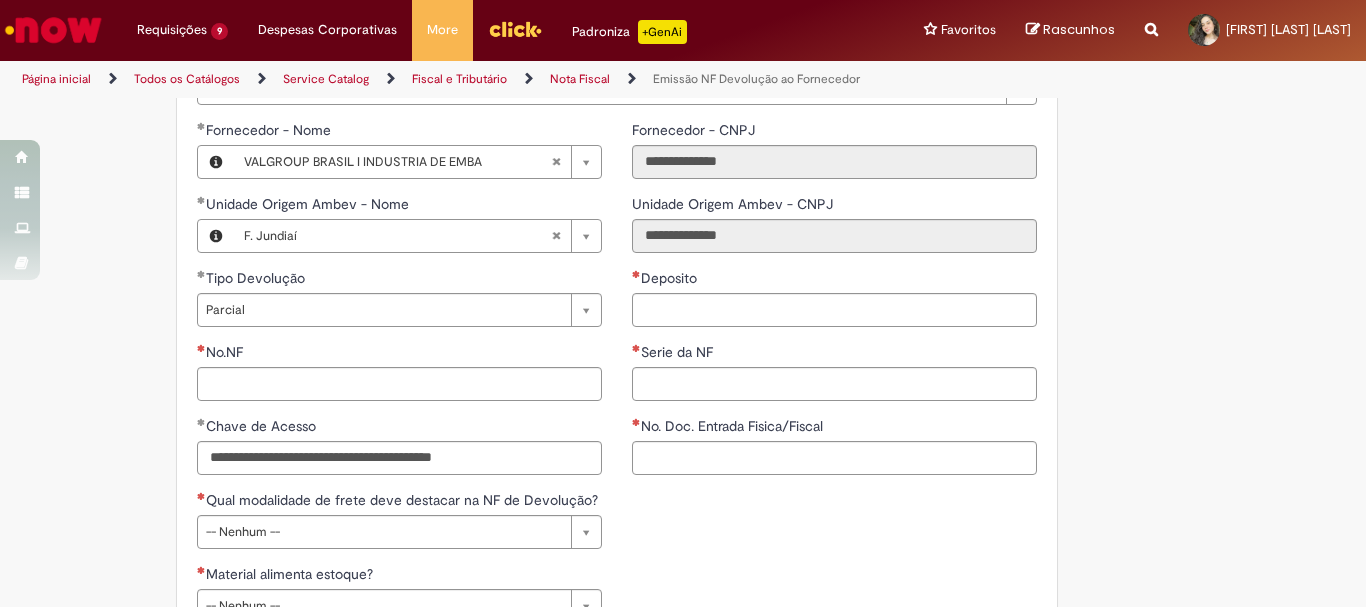scroll, scrollTop: 0, scrollLeft: 0, axis: both 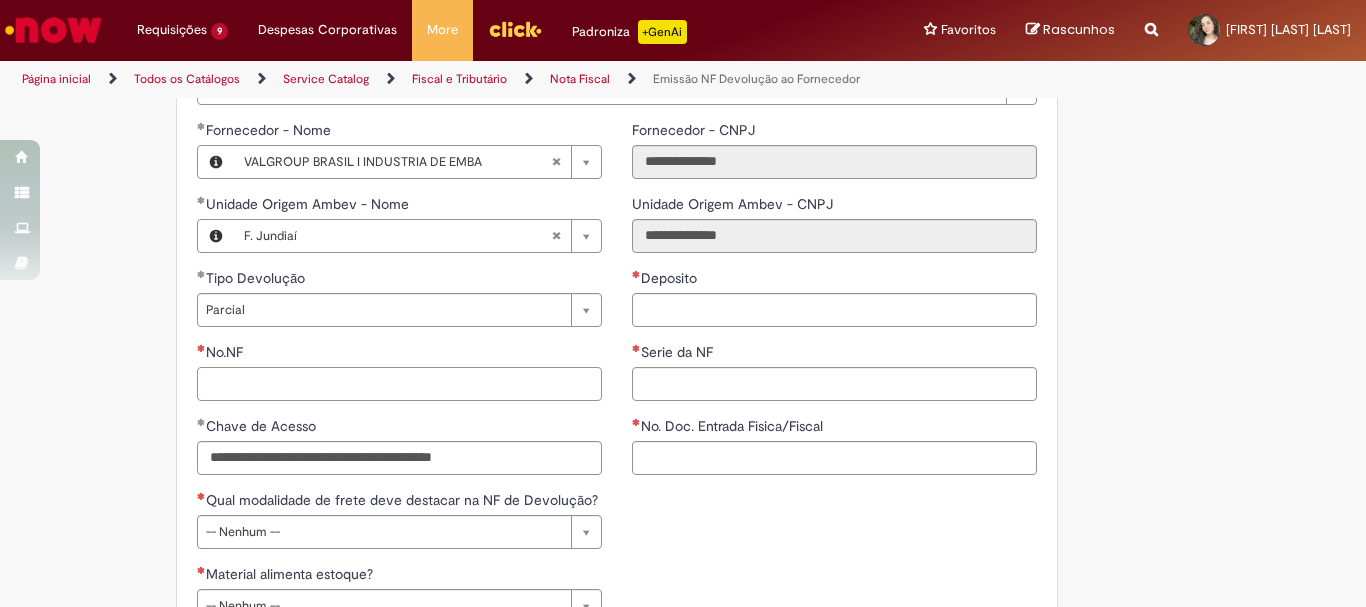 click on "No.NF" at bounding box center [399, 384] 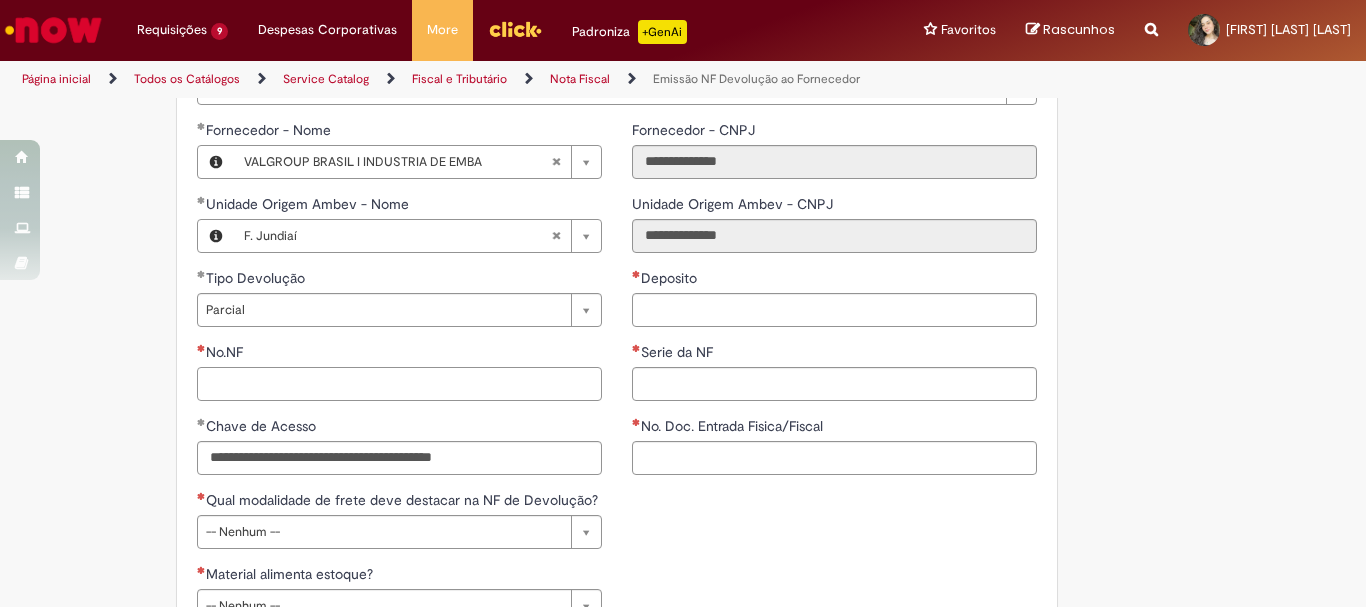 paste on "*********" 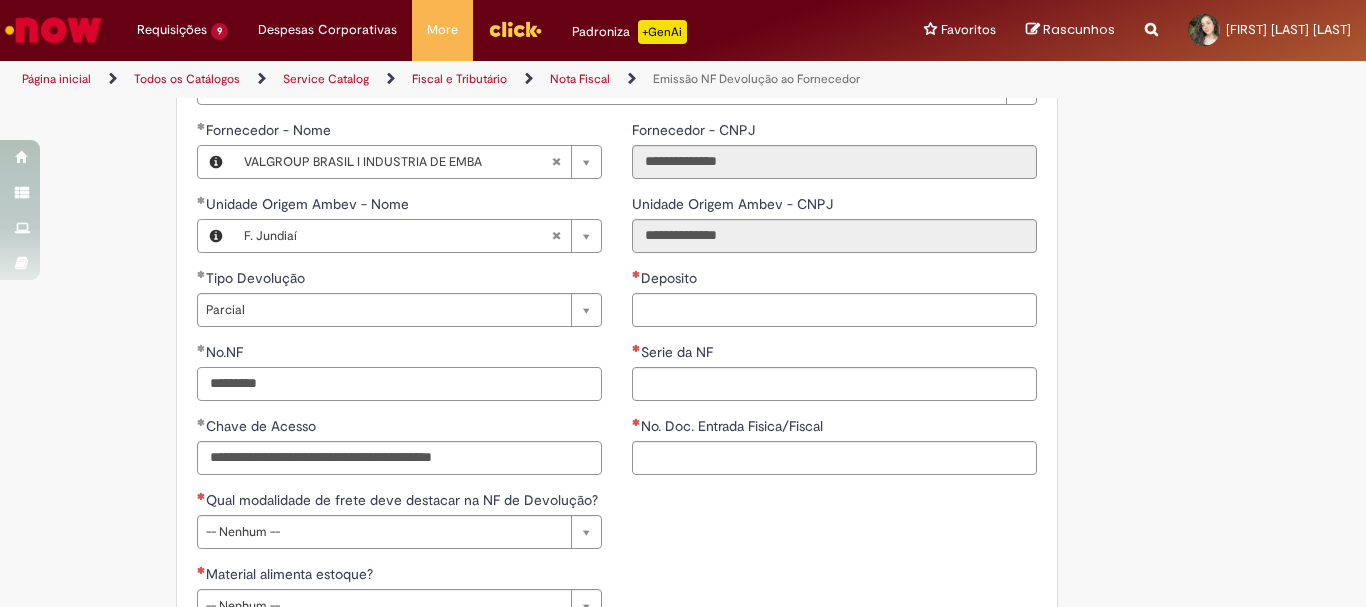 type on "*********" 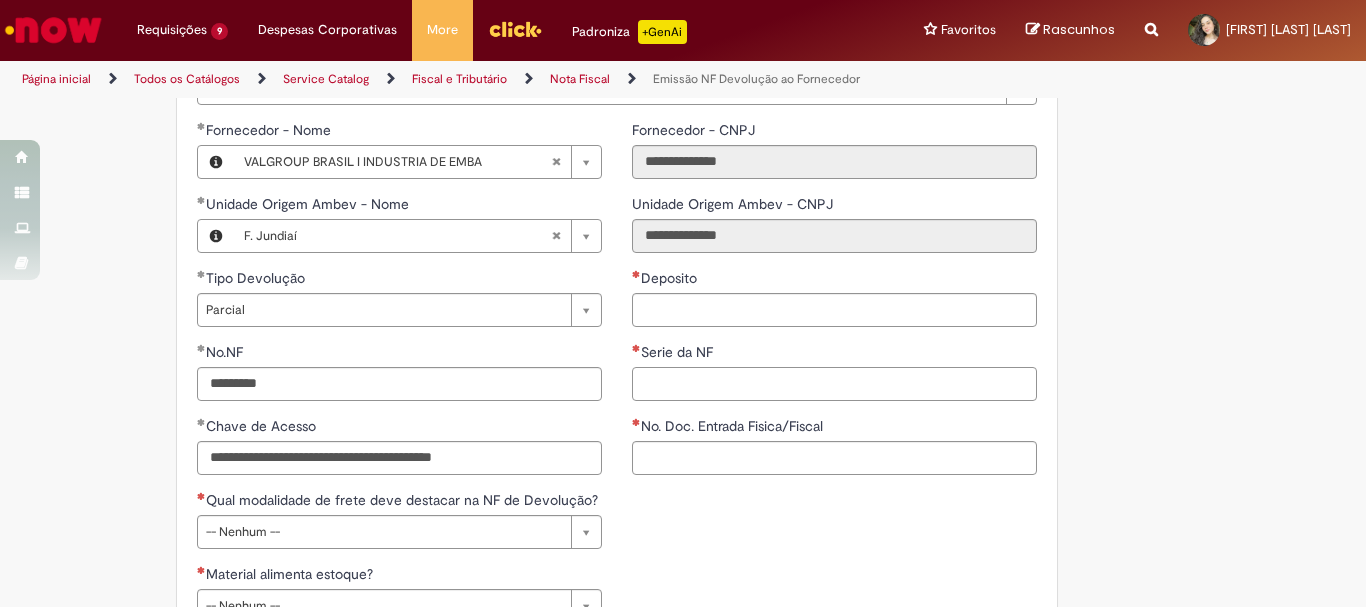 click on "Serie da NF" at bounding box center [834, 384] 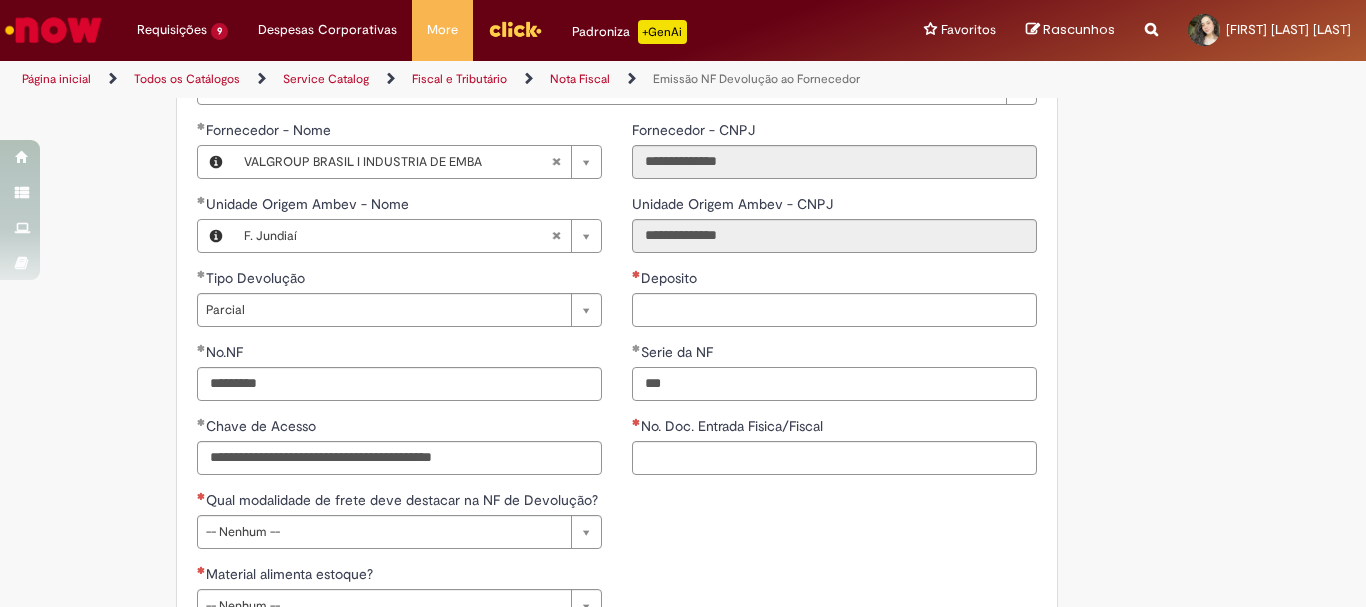 type on "***" 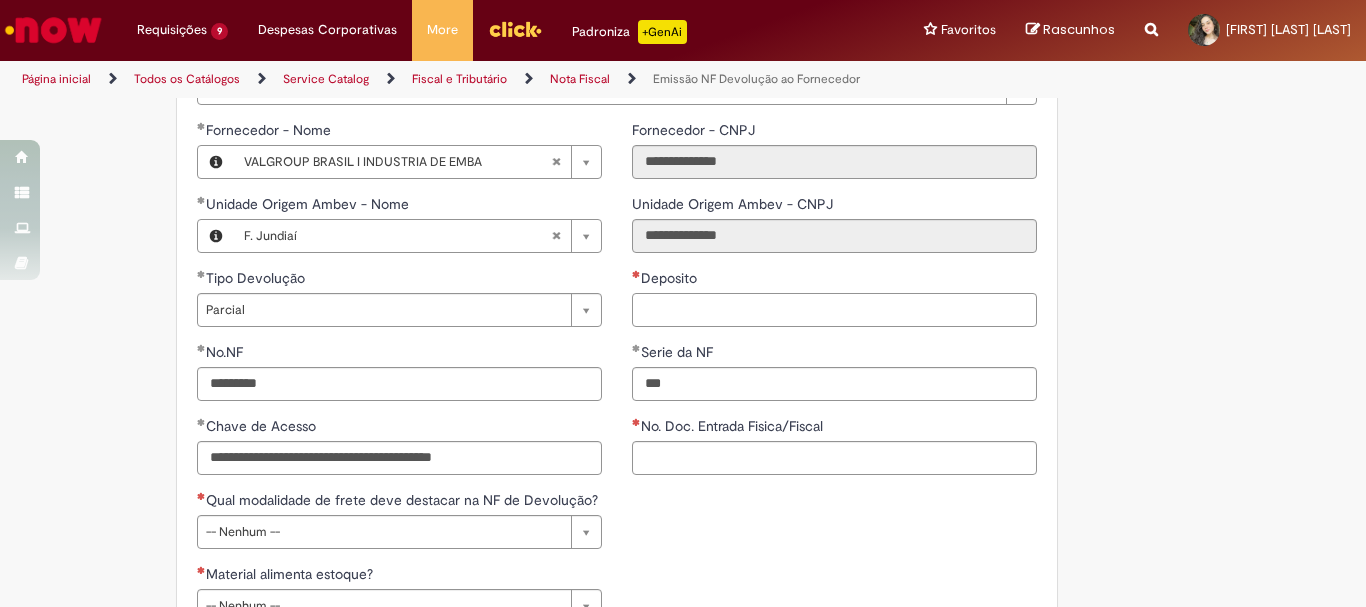 click on "Deposito" at bounding box center (834, 310) 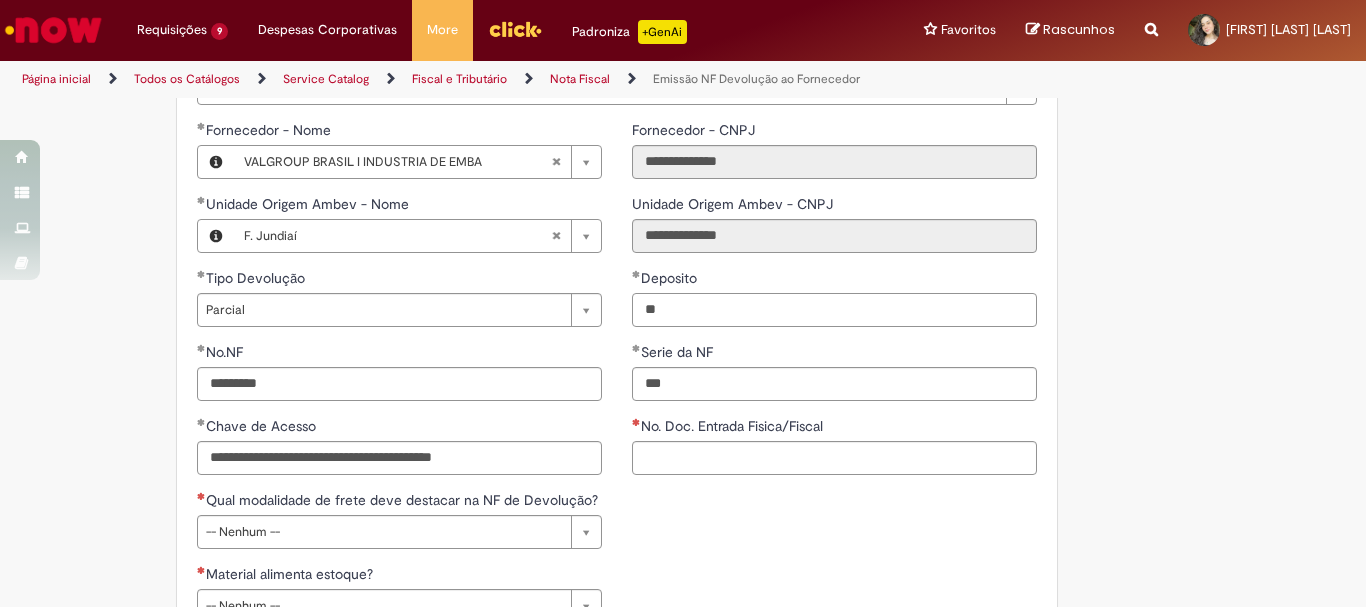 type on "*" 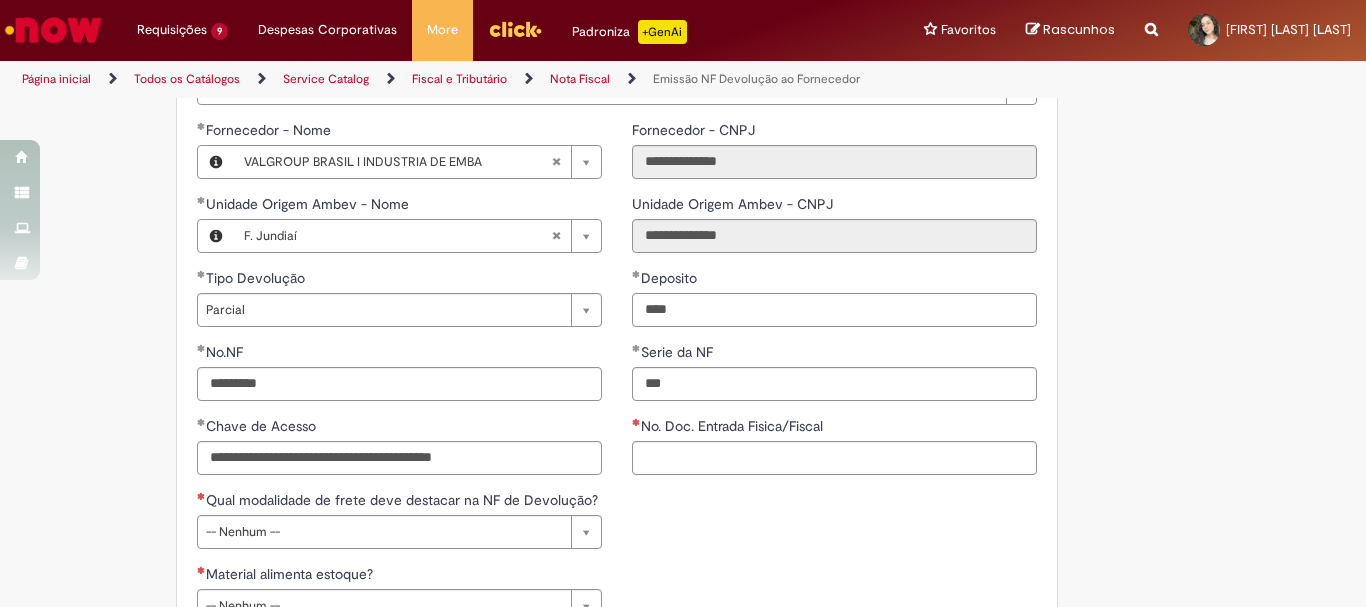 scroll, scrollTop: 1690, scrollLeft: 0, axis: vertical 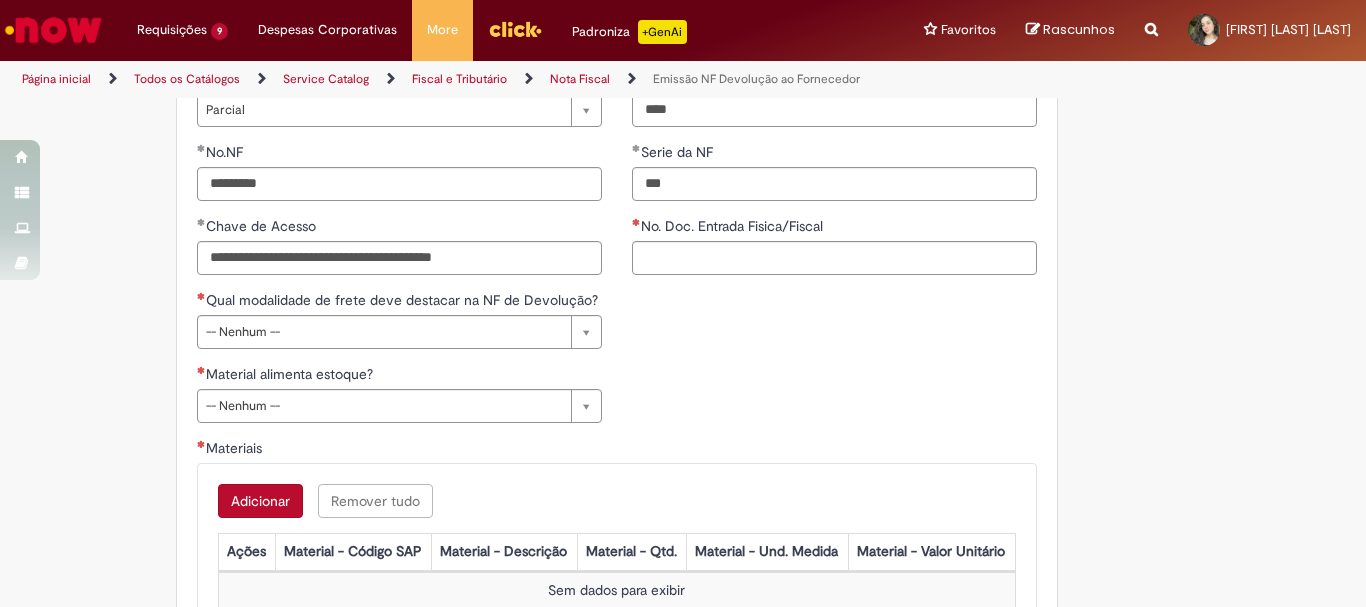 type on "****" 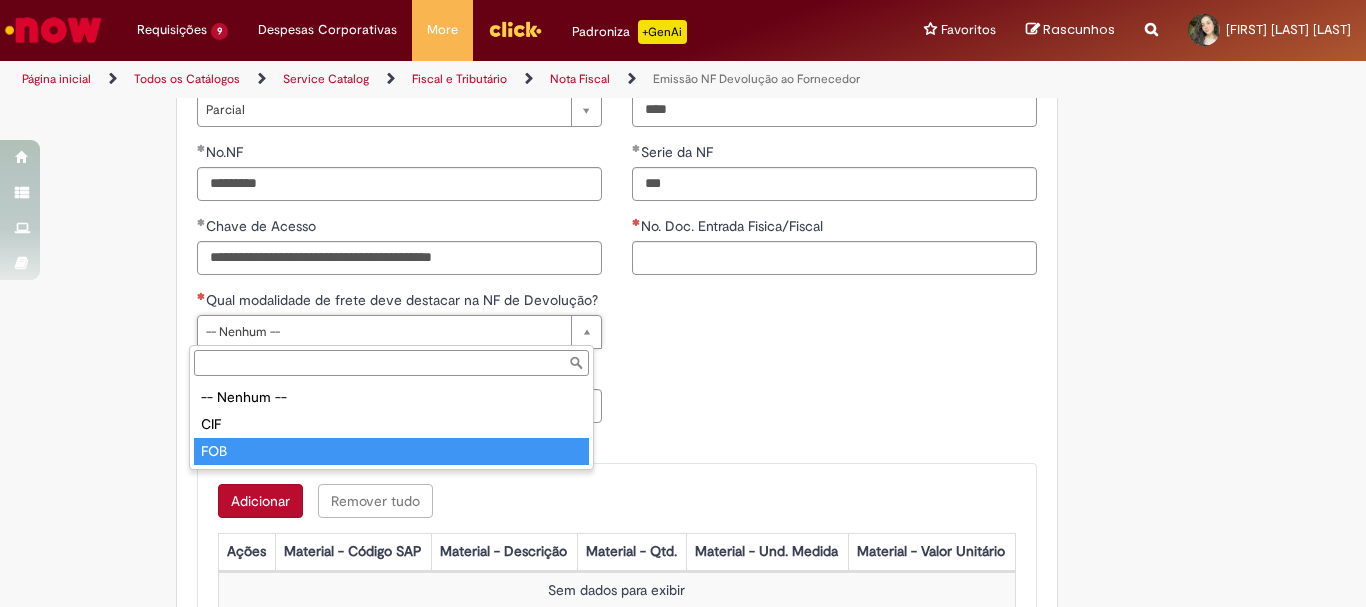 type on "***" 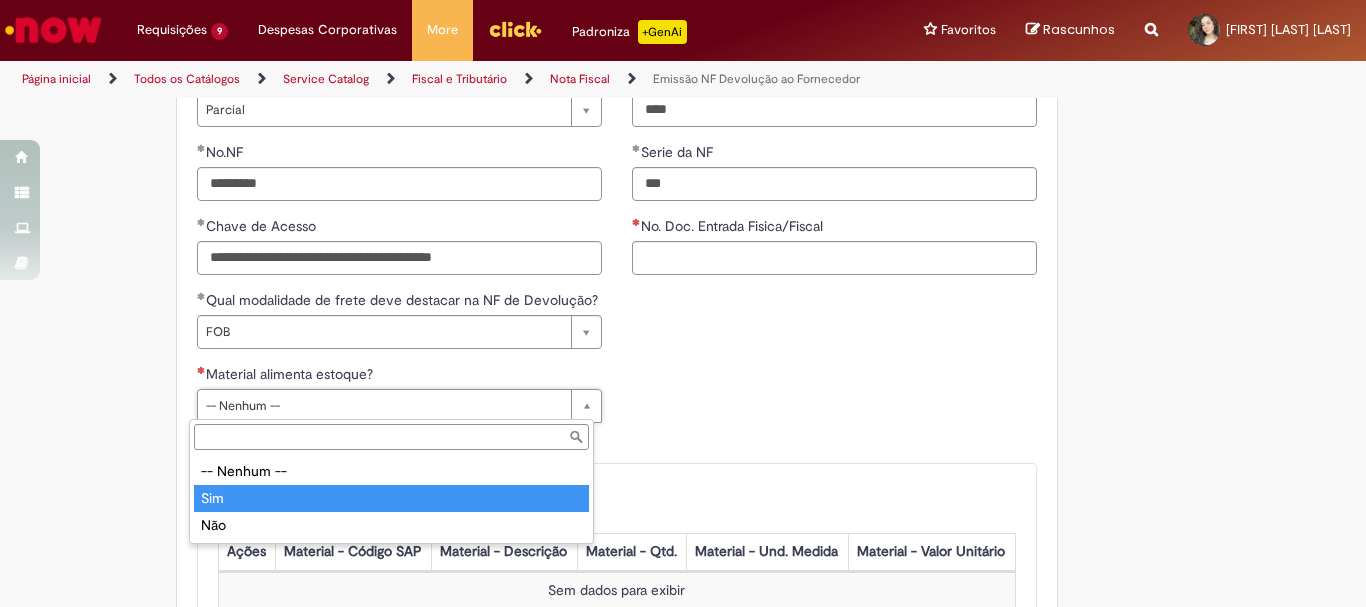 type on "***" 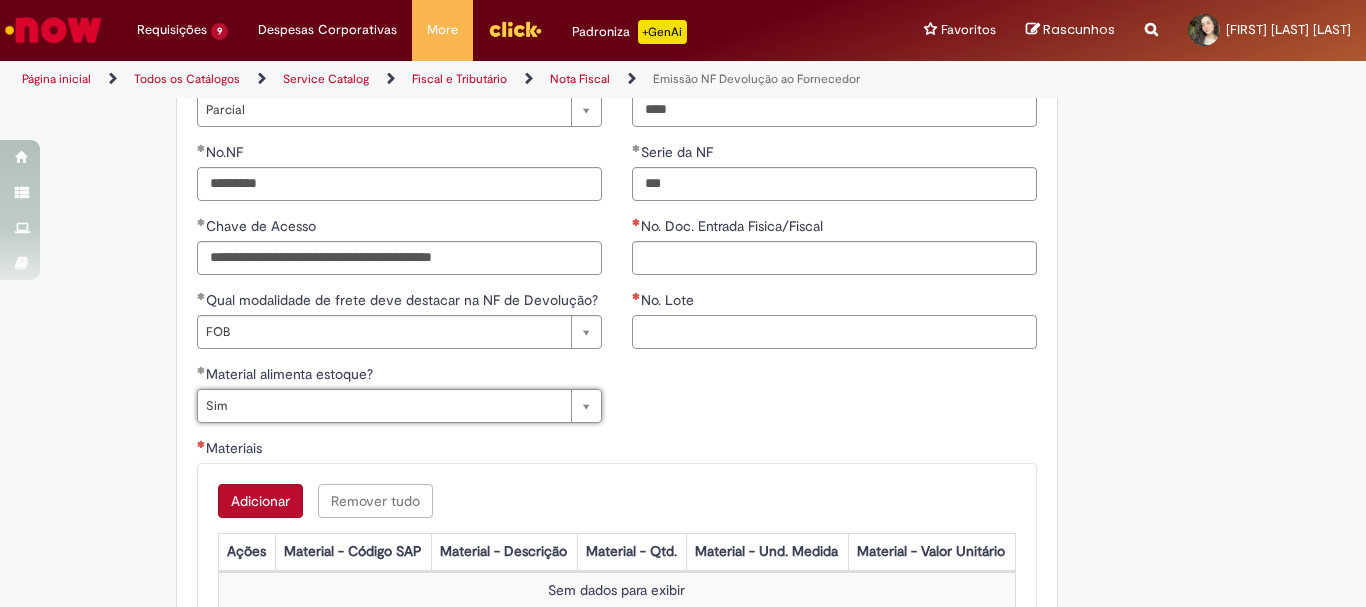 click on "No. Lote" at bounding box center (834, 332) 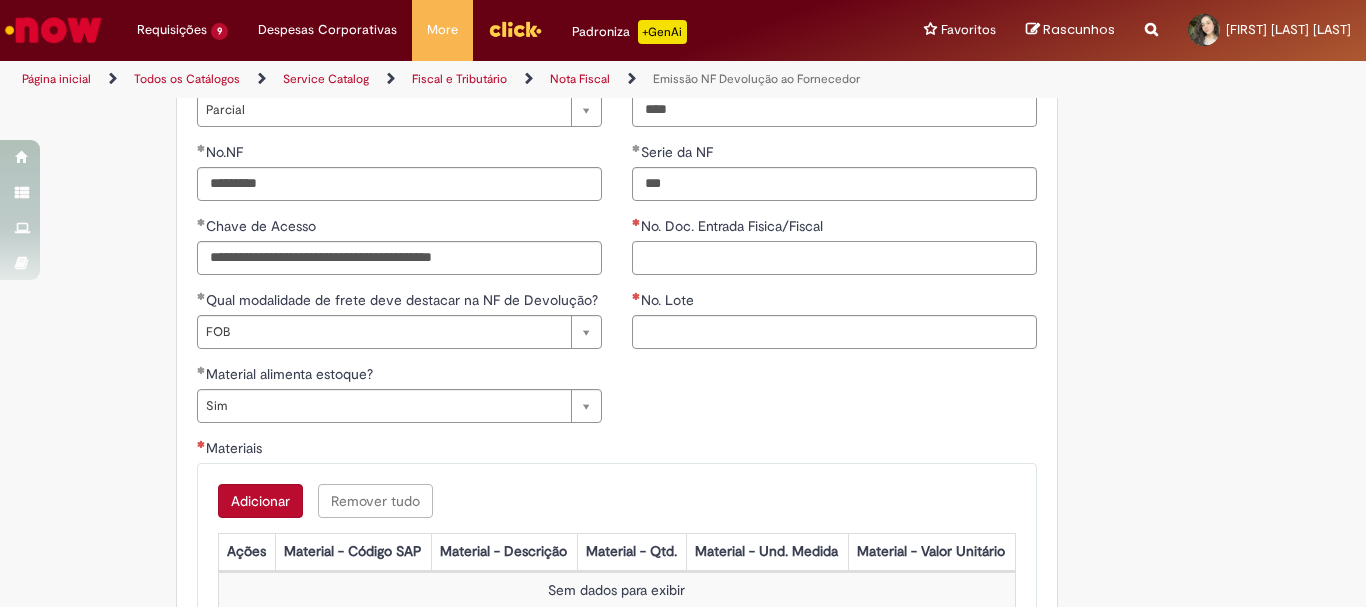 click on "No. Doc. Entrada Fisica/Fiscal" at bounding box center [834, 258] 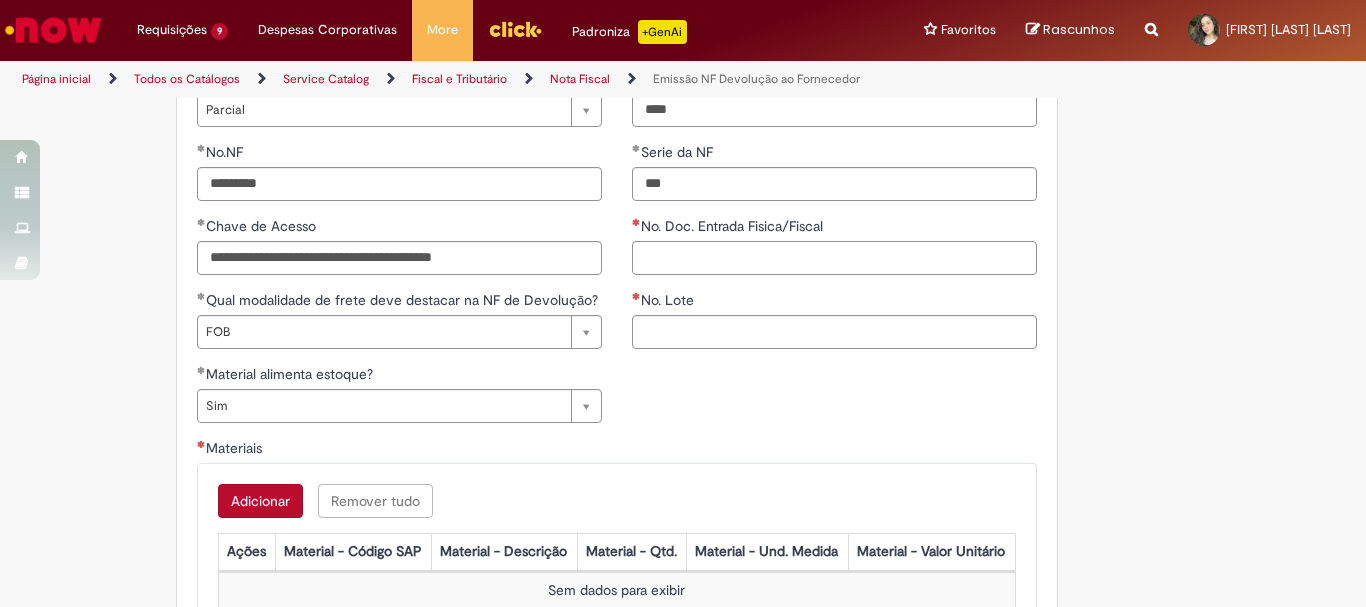 paste on "**********" 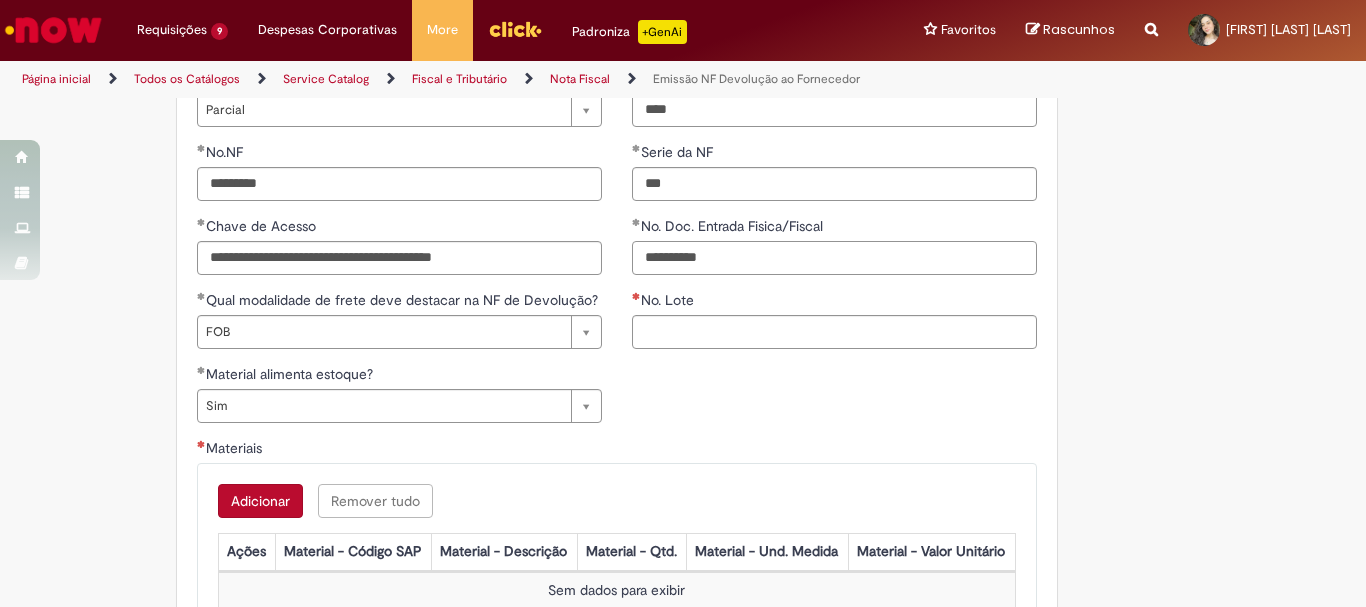 type on "**********" 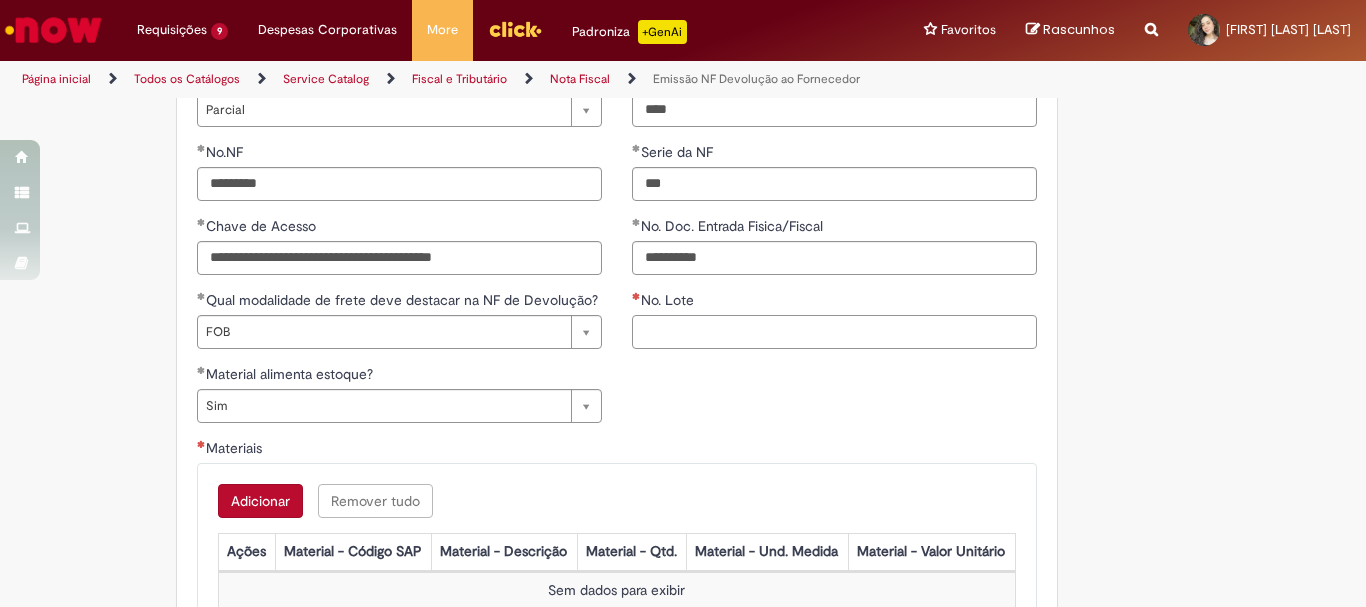 click on "No. Lote" at bounding box center [834, 332] 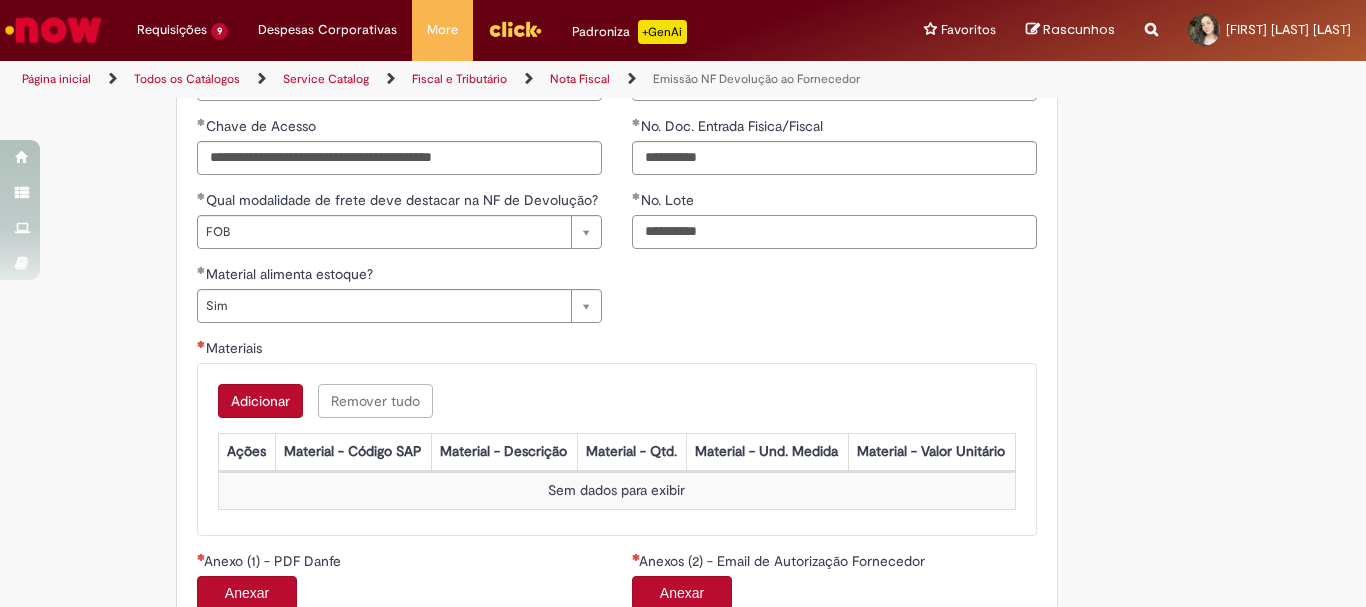scroll, scrollTop: 1990, scrollLeft: 0, axis: vertical 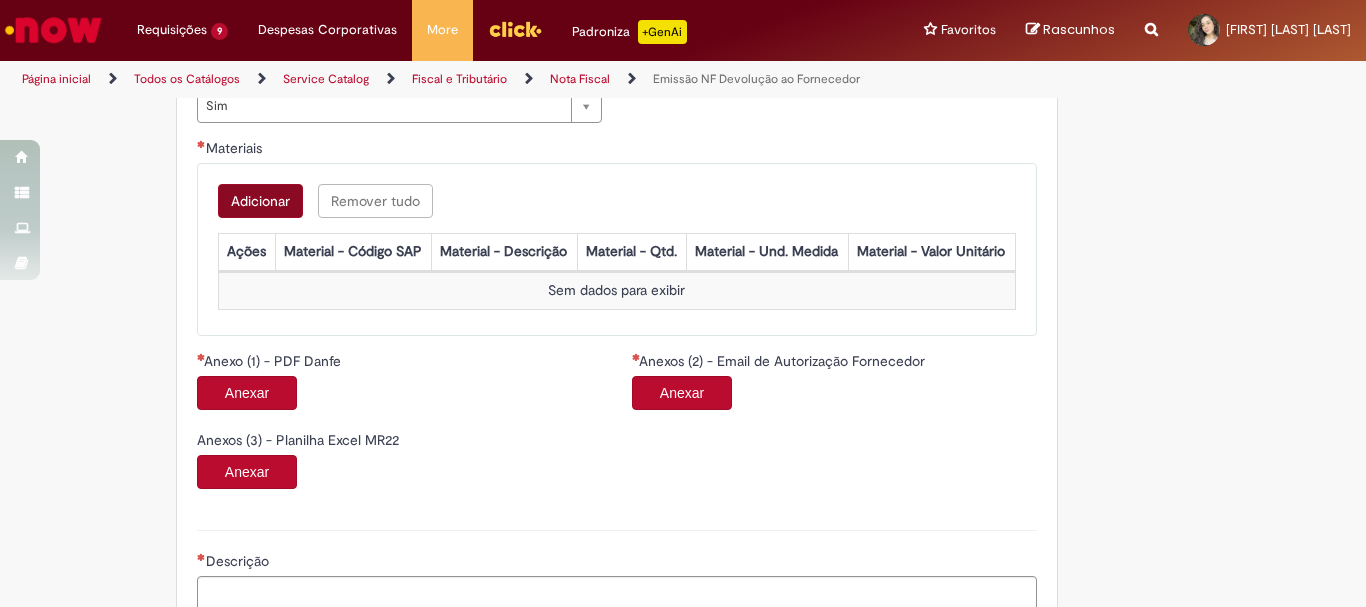 type on "**********" 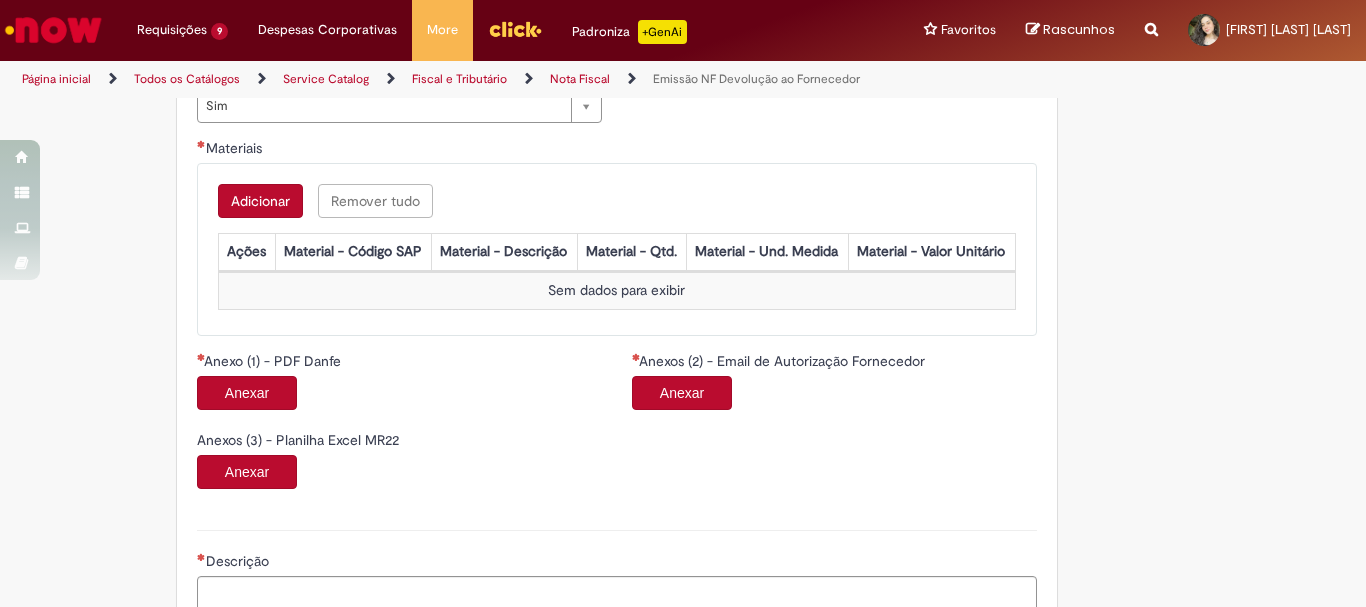 click on "Adicionar" at bounding box center (260, 201) 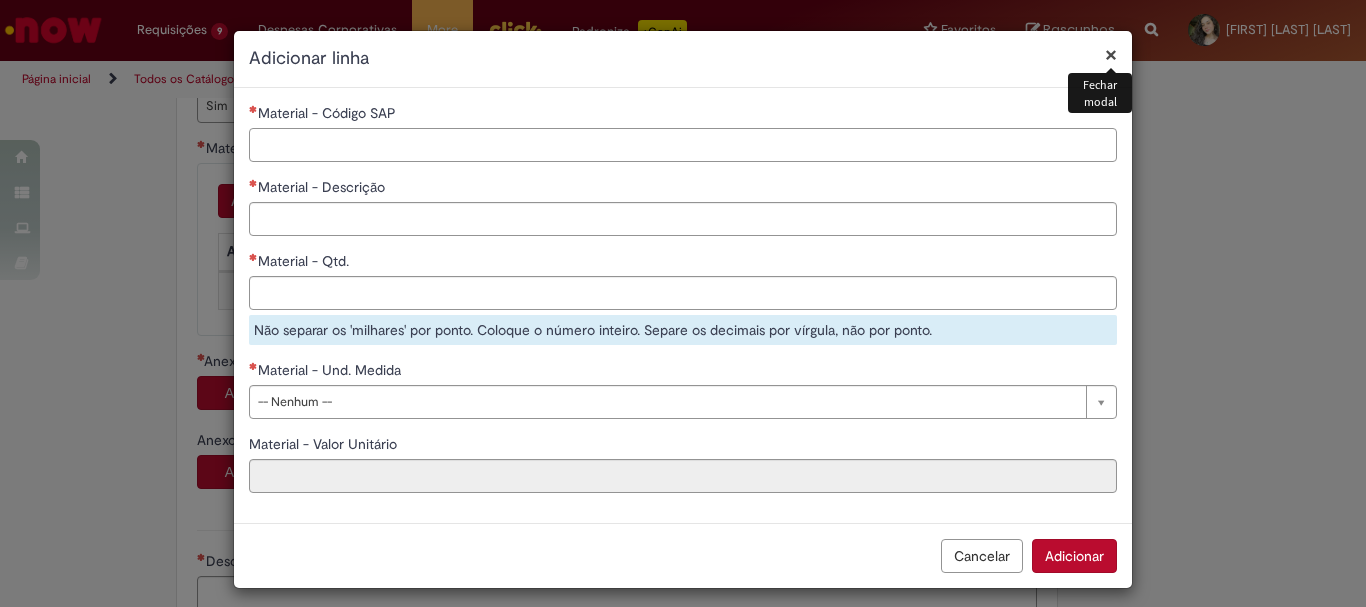 click on "Material - Código SAP" at bounding box center [683, 145] 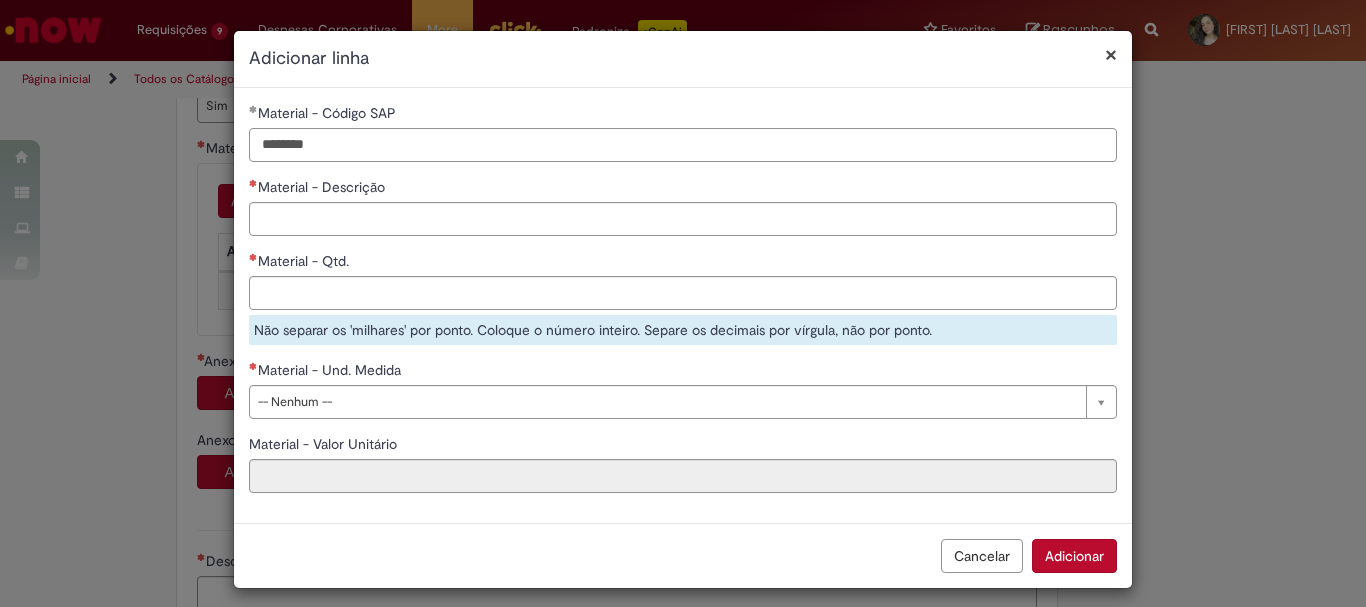 type on "********" 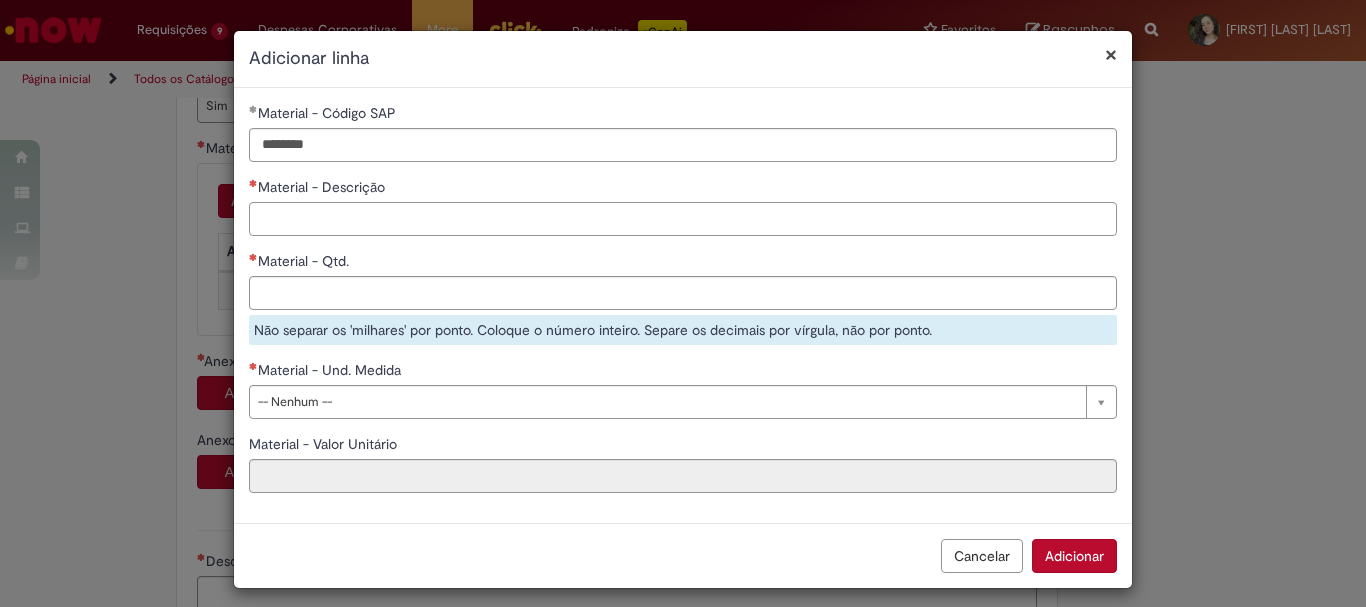click on "Material - Descrição" at bounding box center [683, 219] 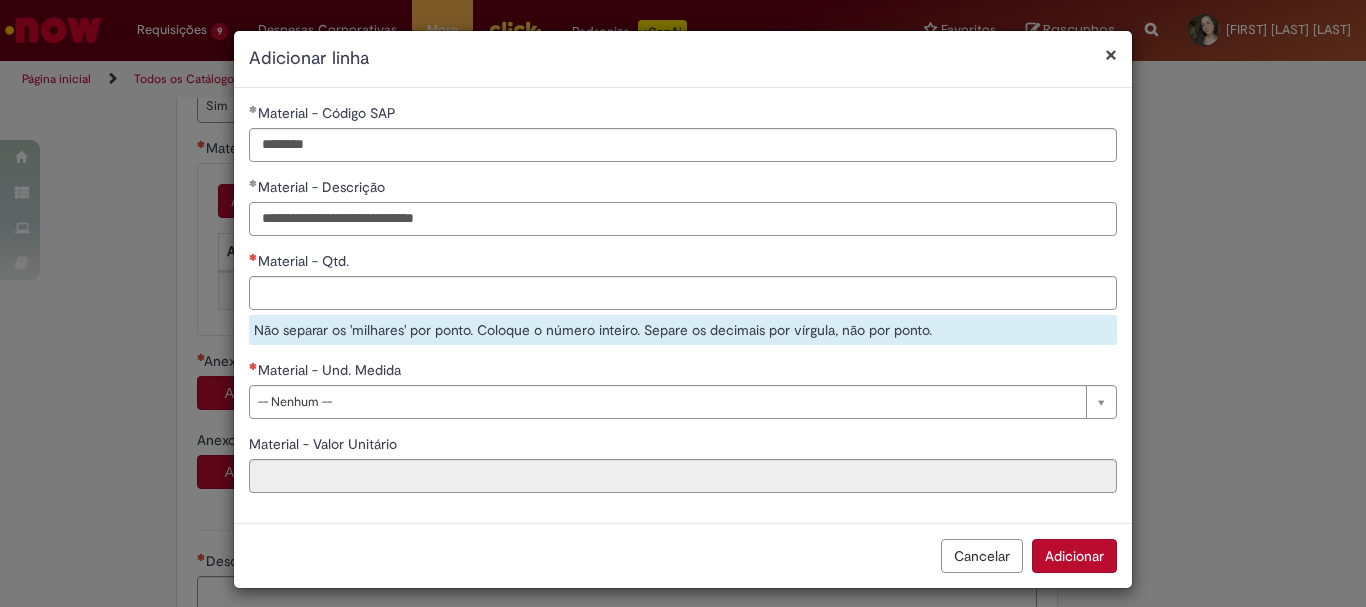 type on "**********" 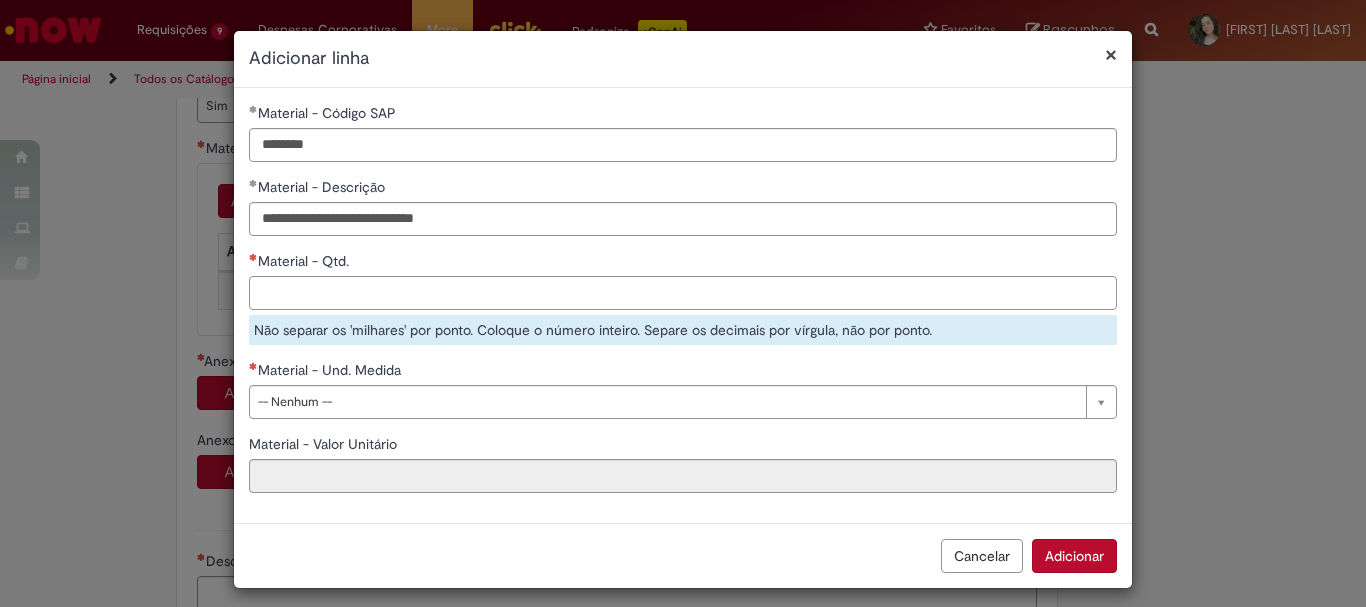 click on "Material - Qtd." at bounding box center [683, 293] 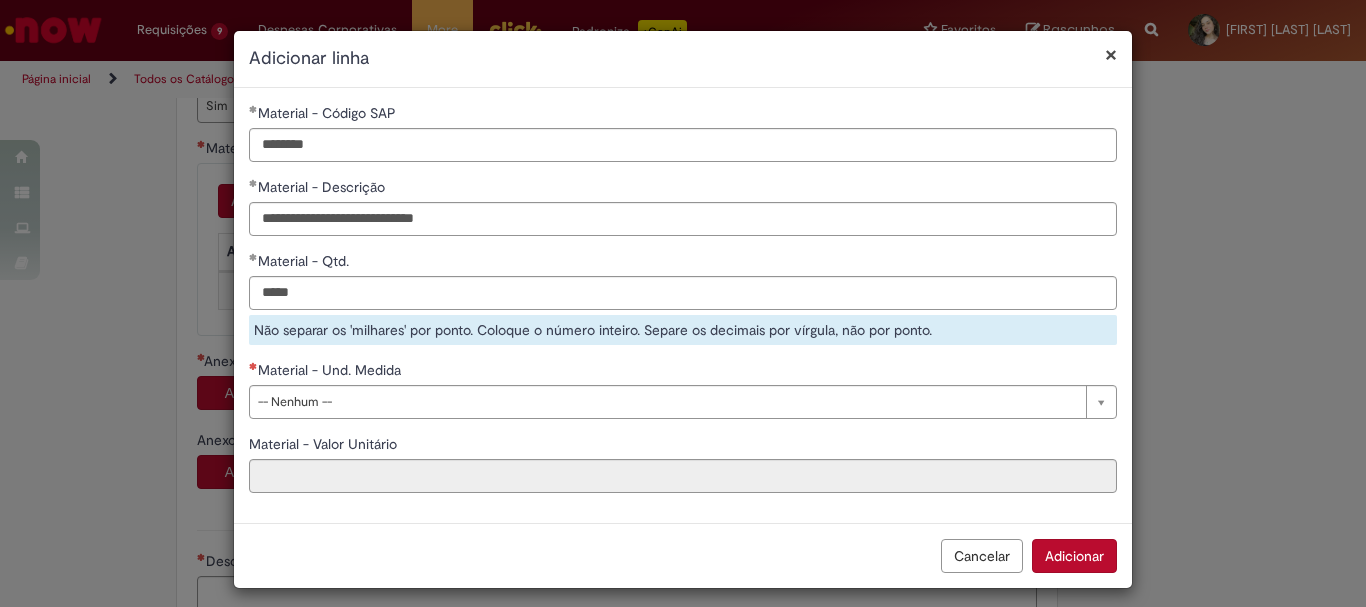 type on "******" 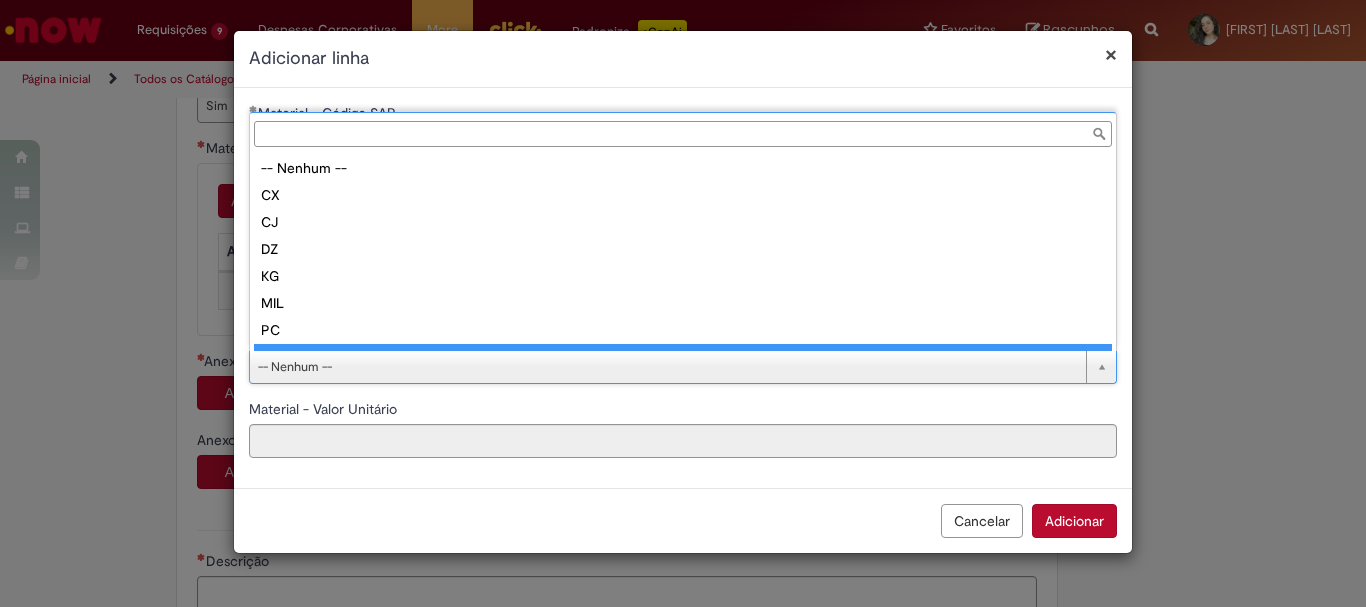 scroll, scrollTop: 16, scrollLeft: 0, axis: vertical 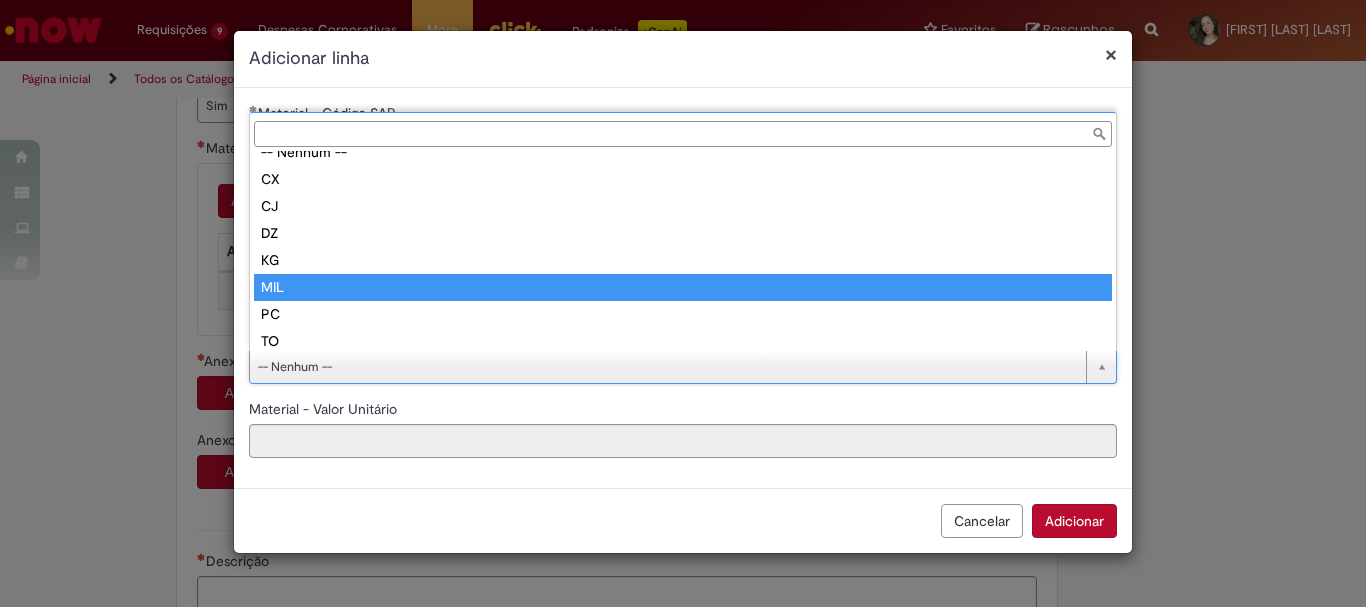 type on "***" 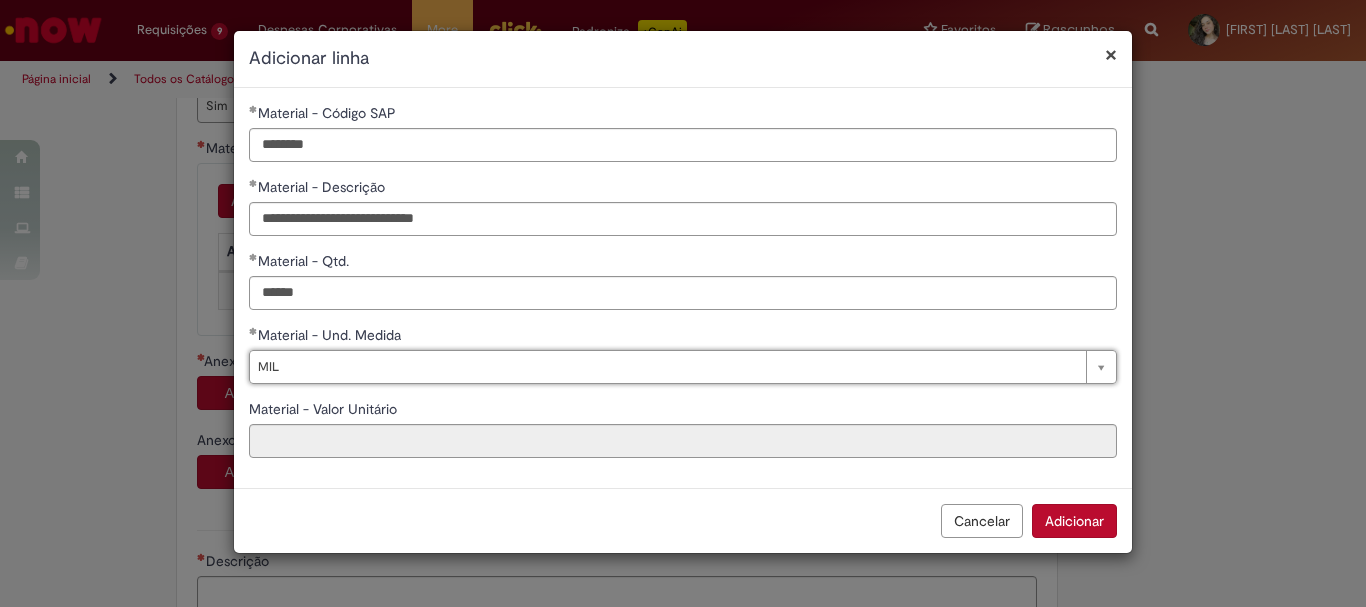 click on "**********" at bounding box center [683, 288] 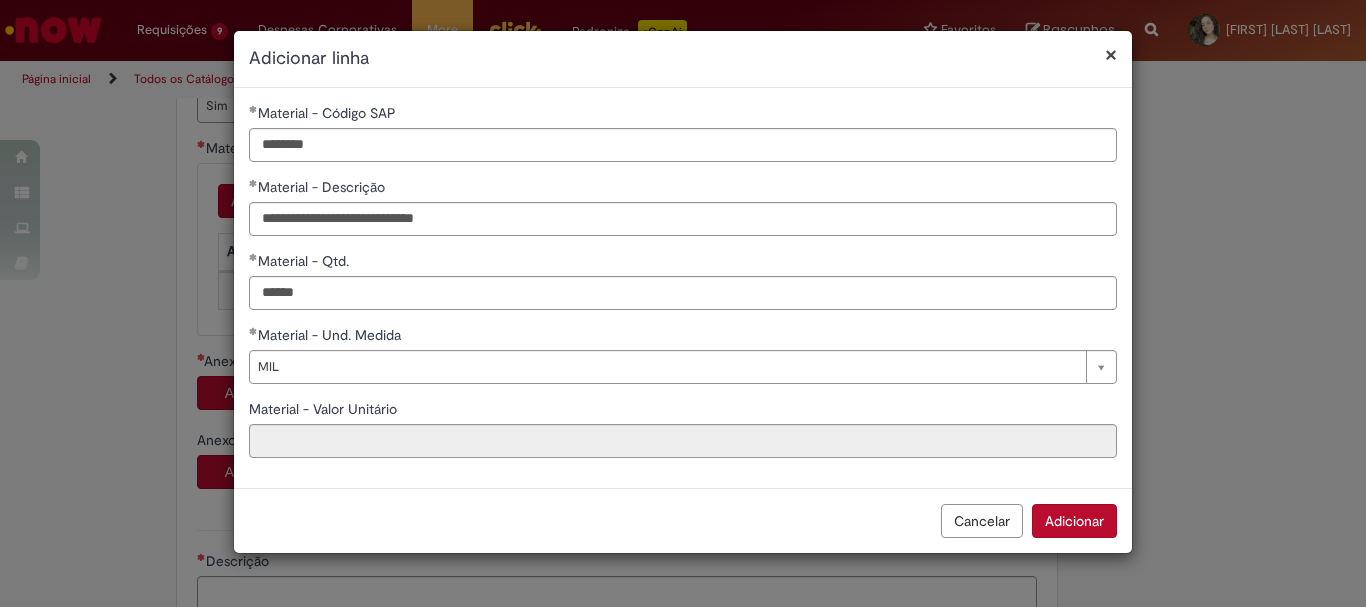 click on "Adicionar" at bounding box center (1074, 521) 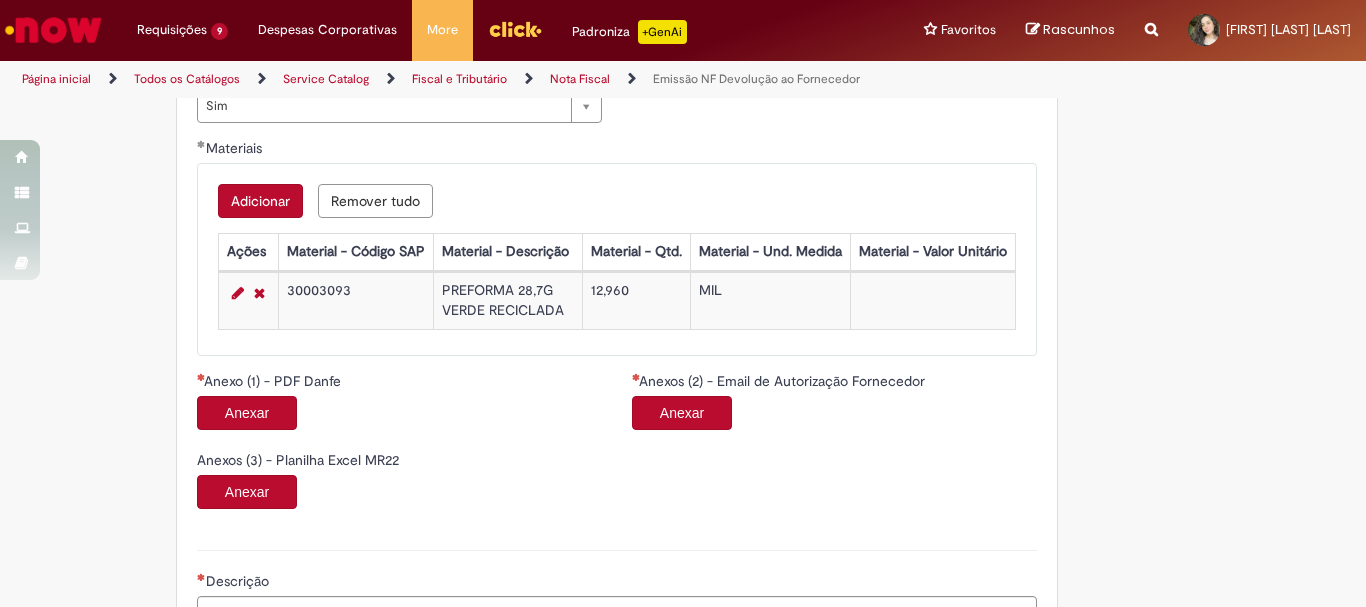 scroll, scrollTop: 2168, scrollLeft: 0, axis: vertical 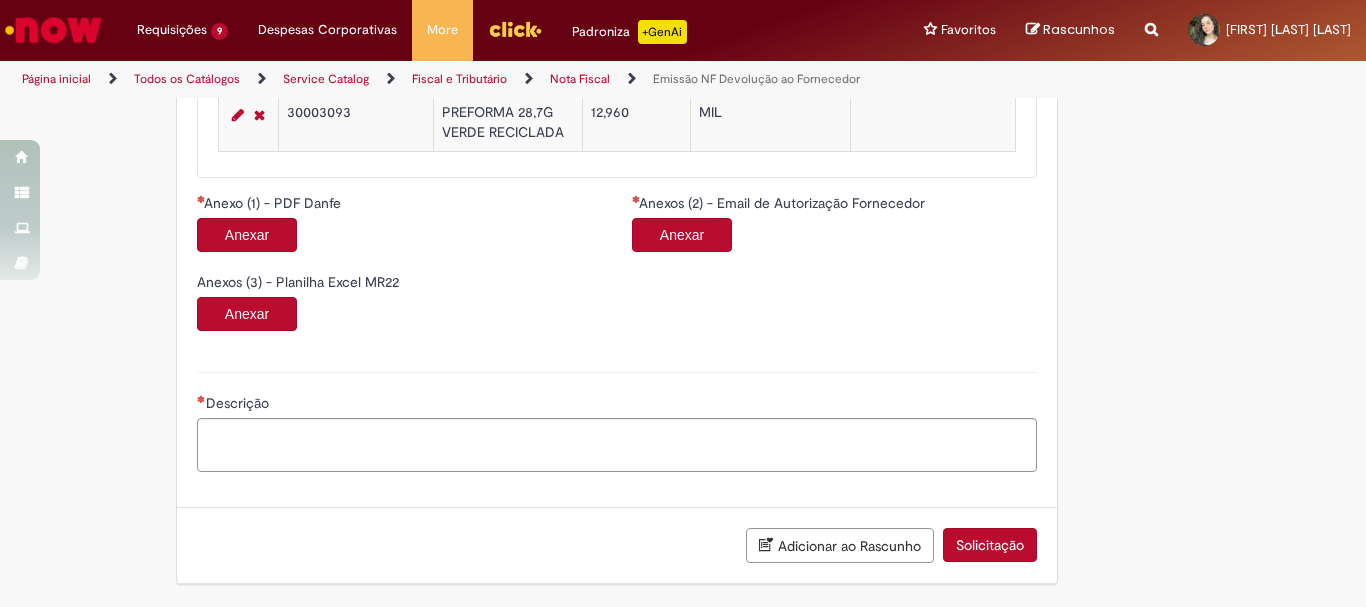 click on "Anexar" at bounding box center (247, 235) 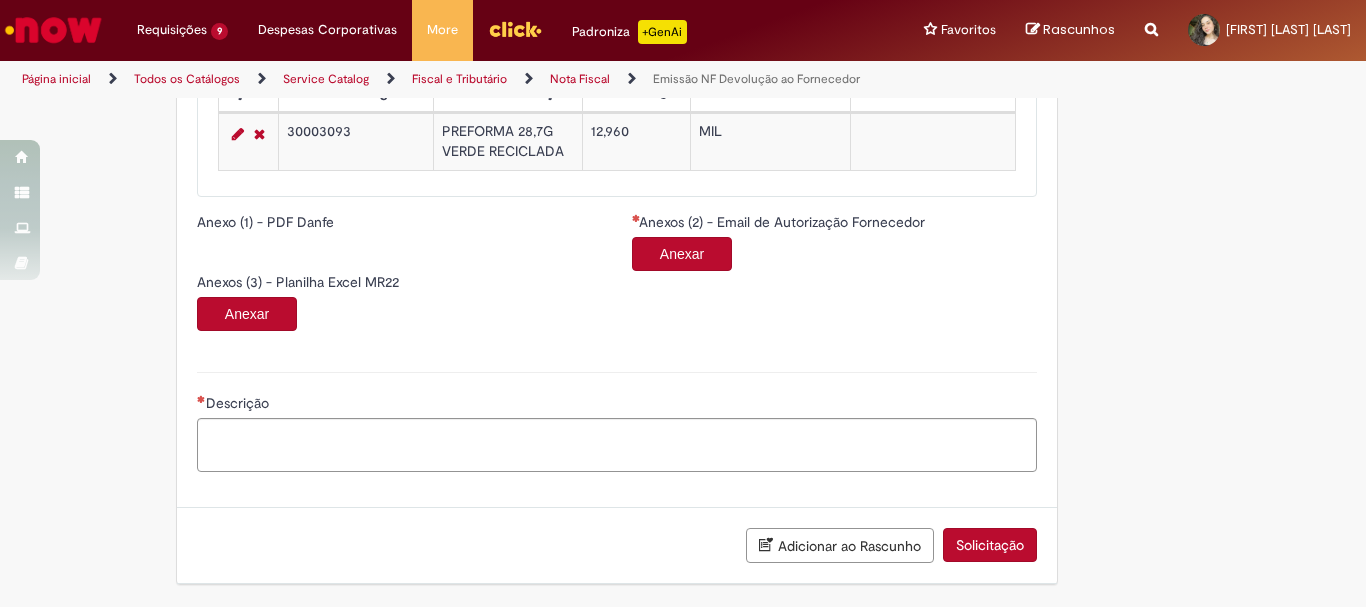 scroll, scrollTop: 2168, scrollLeft: 0, axis: vertical 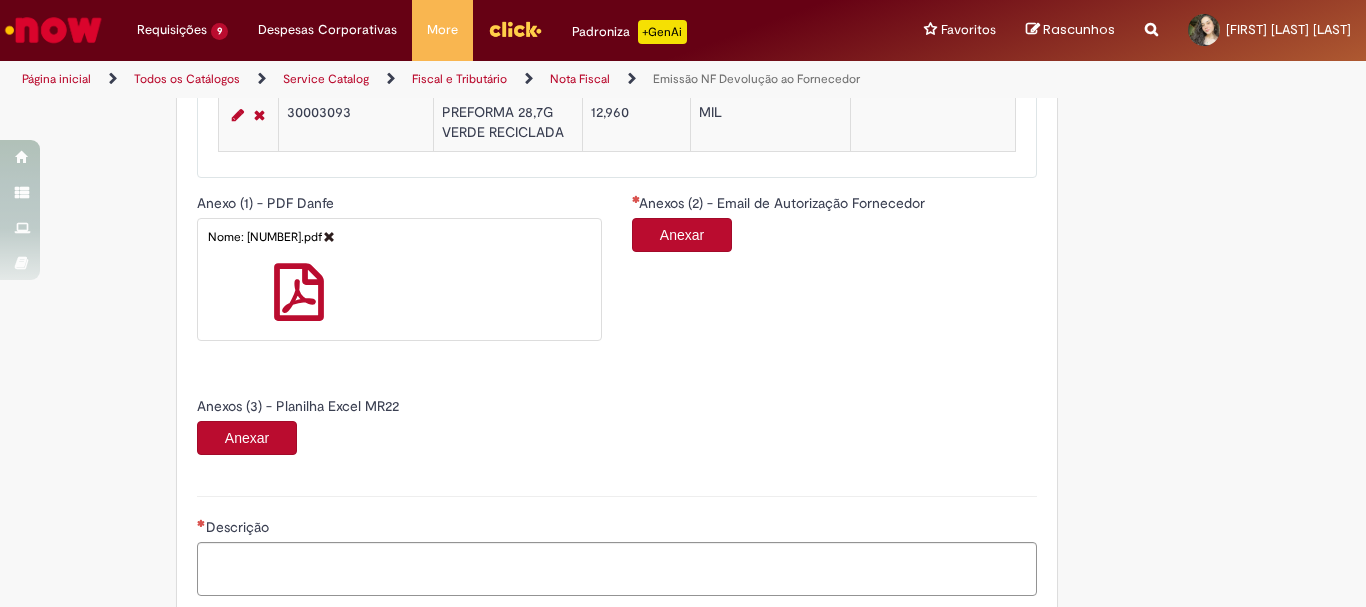 click on "Anexar" at bounding box center [682, 235] 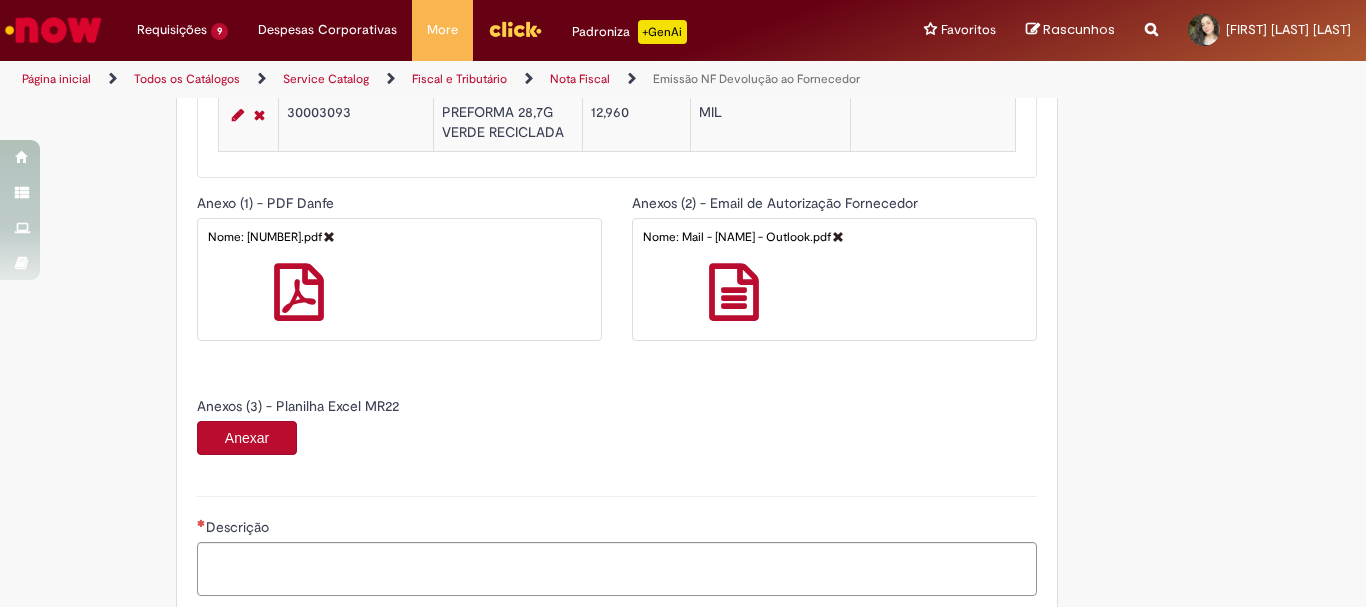 click on "Anexar" at bounding box center [247, 438] 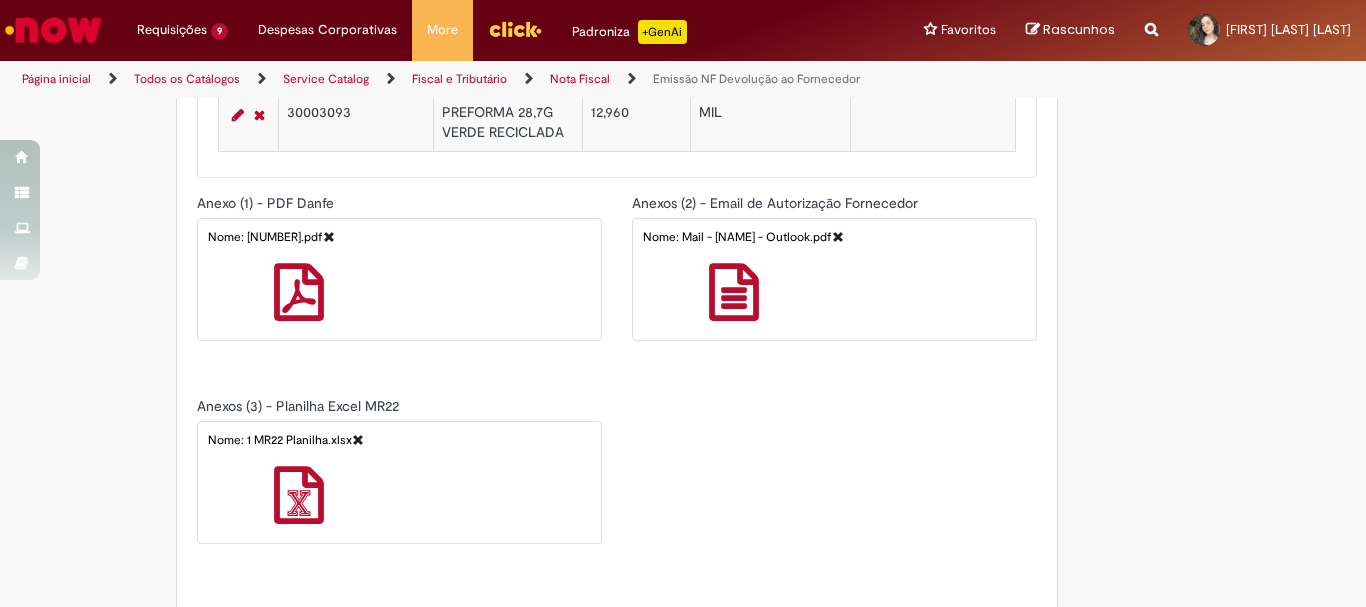 click at bounding box center [399, 574] 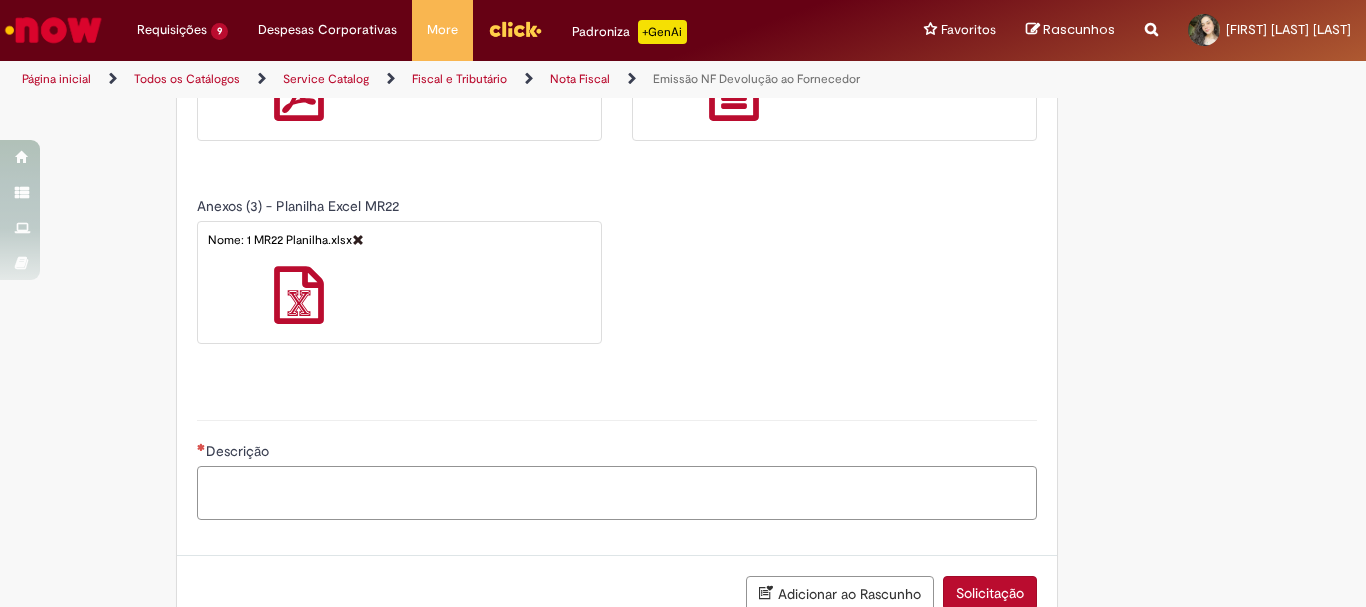 click on "Descrição" at bounding box center (617, 493) 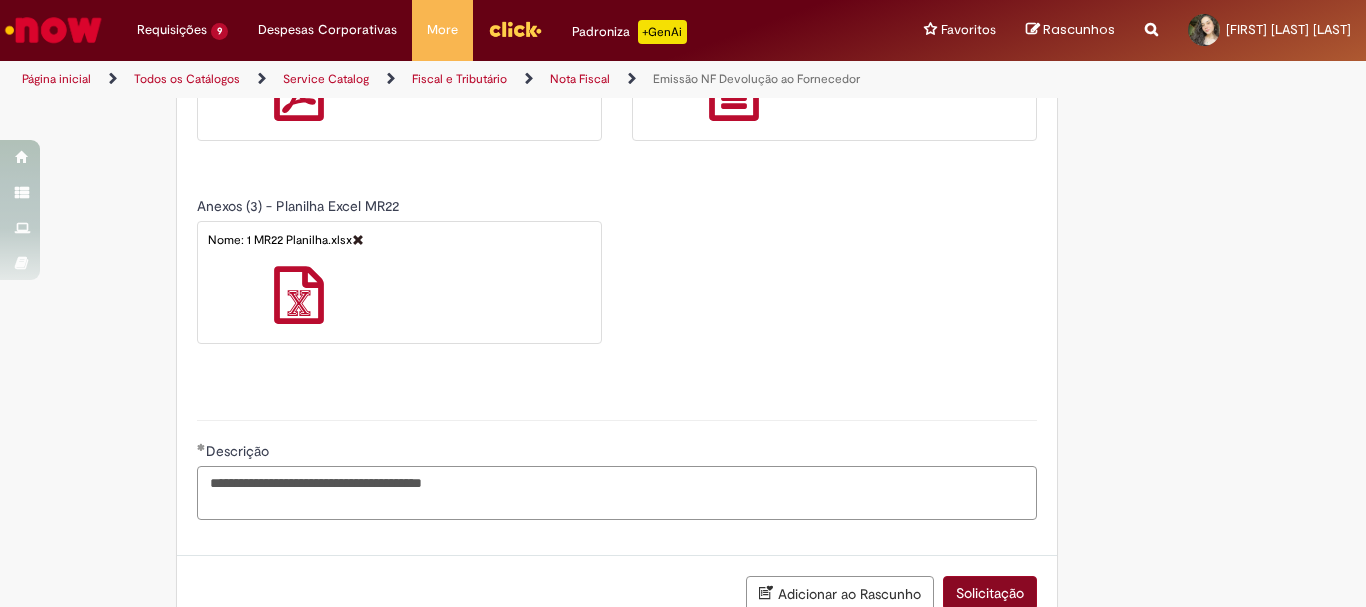 type on "**********" 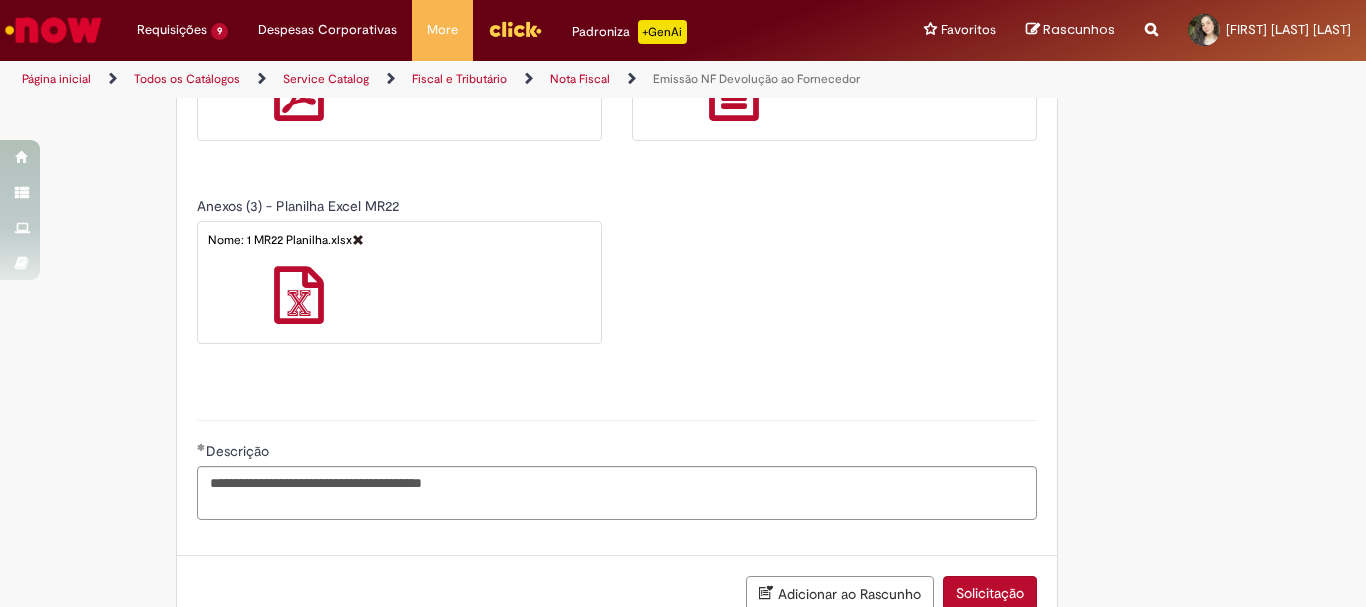 click on "Solicitação" at bounding box center (990, 593) 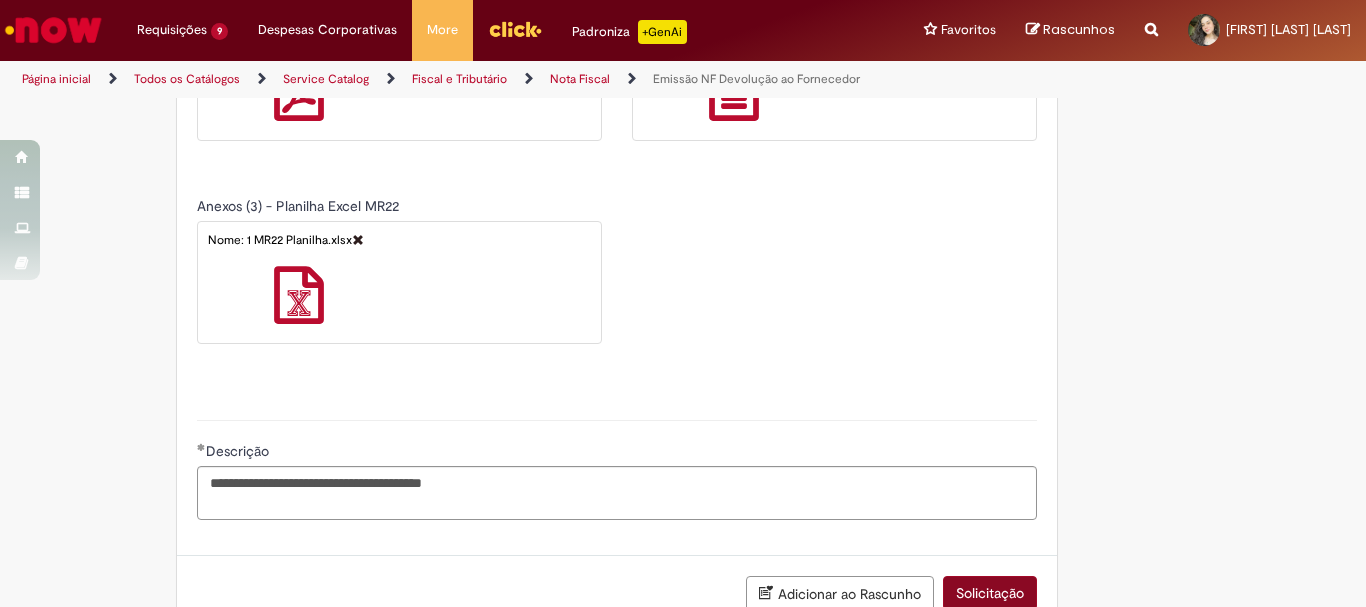scroll, scrollTop: 2371, scrollLeft: 0, axis: vertical 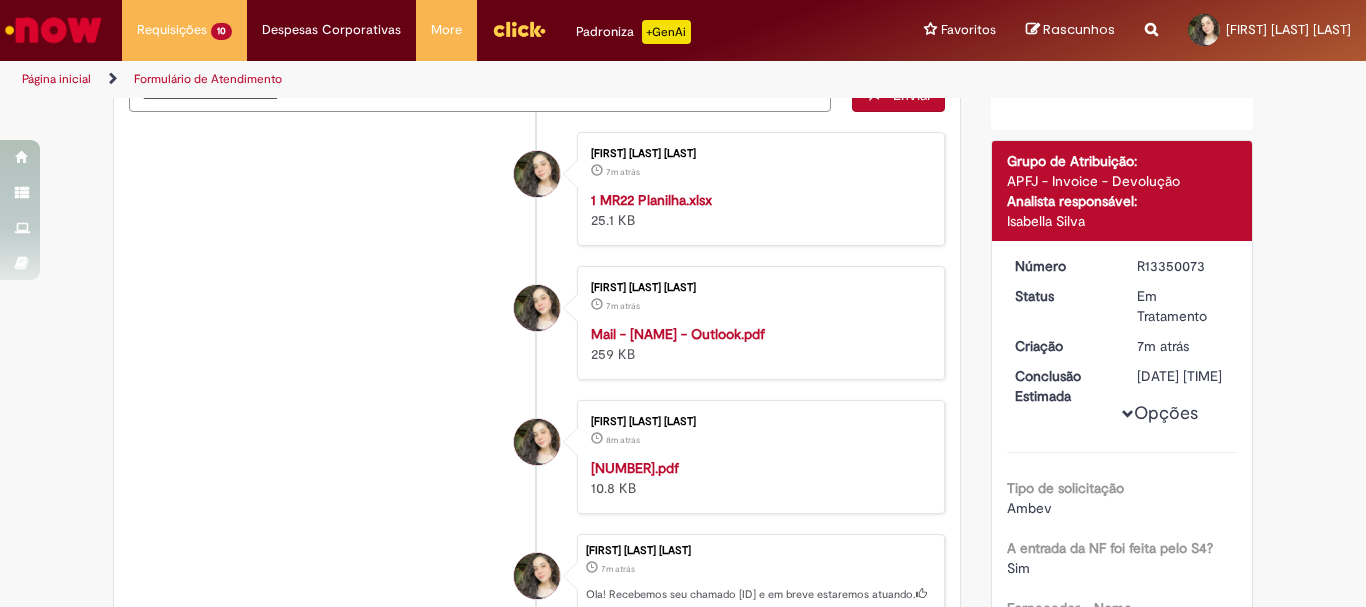 drag, startPoint x: 1199, startPoint y: 265, endPoint x: 1120, endPoint y: 255, distance: 79.630394 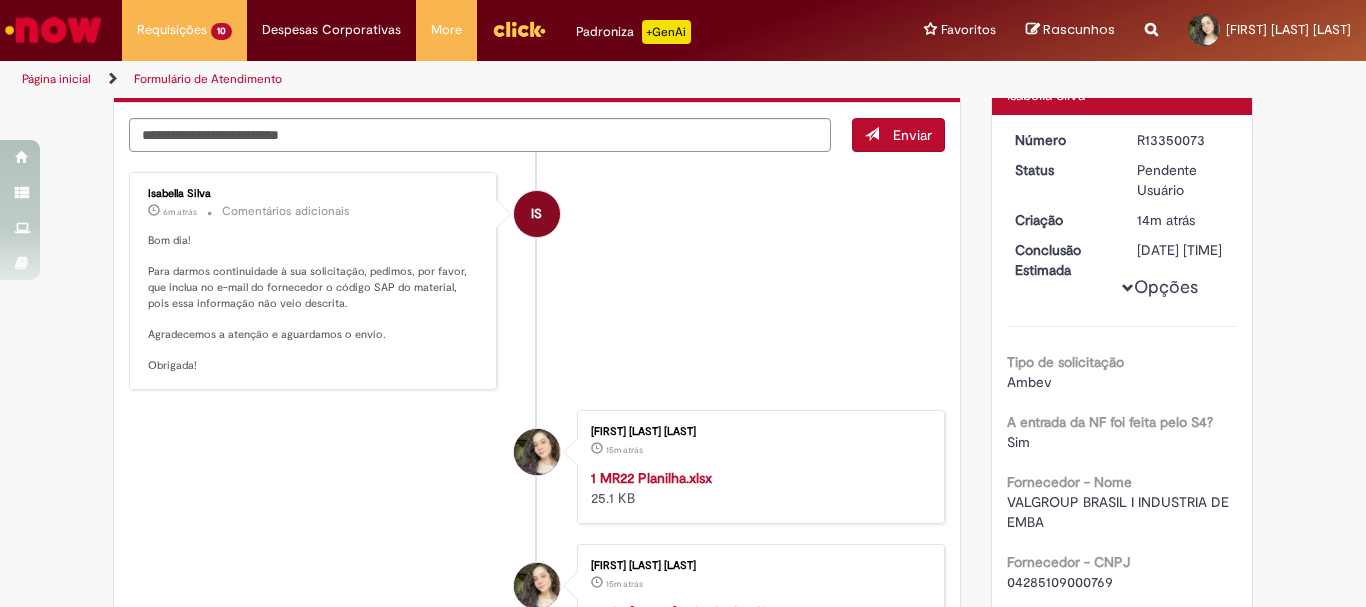 scroll, scrollTop: 240, scrollLeft: 0, axis: vertical 